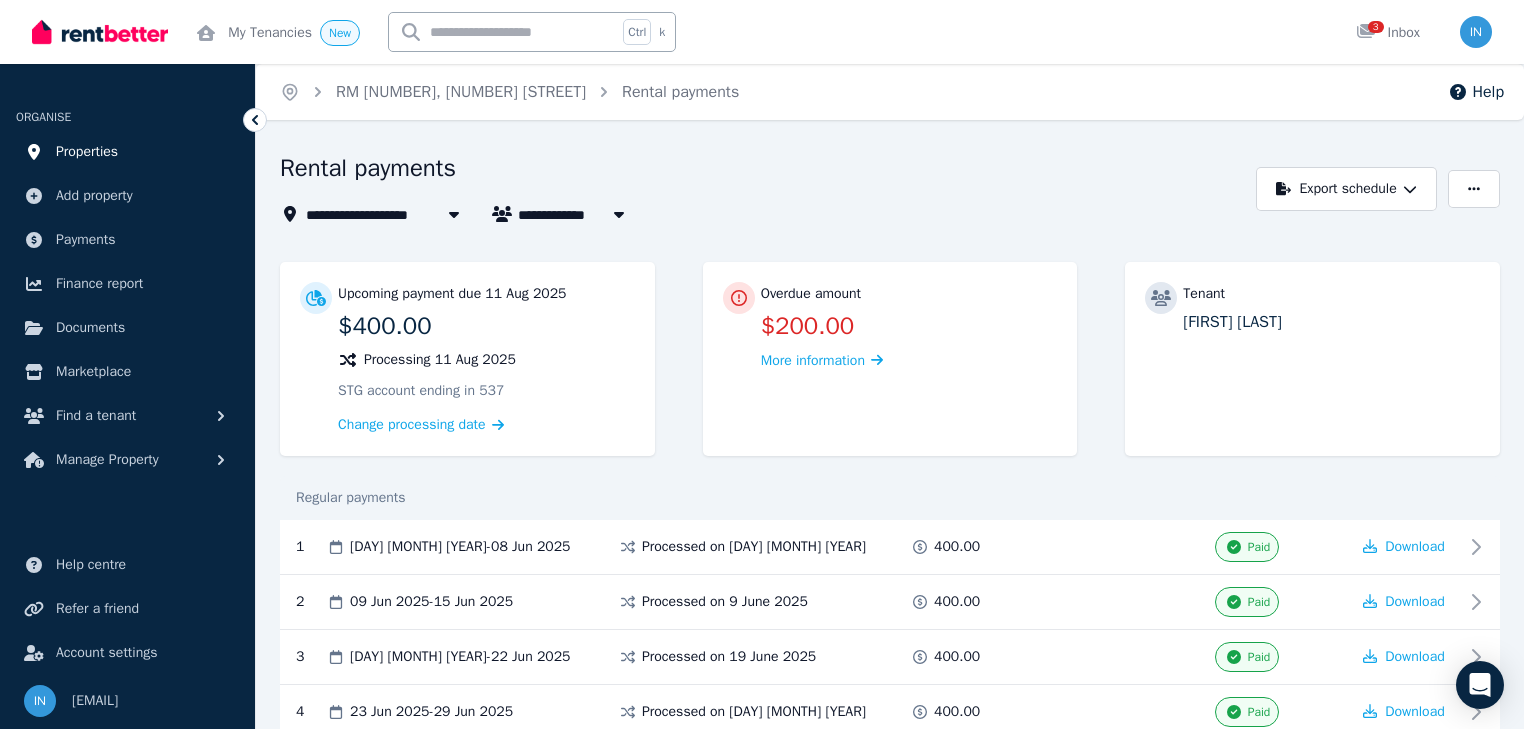 scroll, scrollTop: 400, scrollLeft: 0, axis: vertical 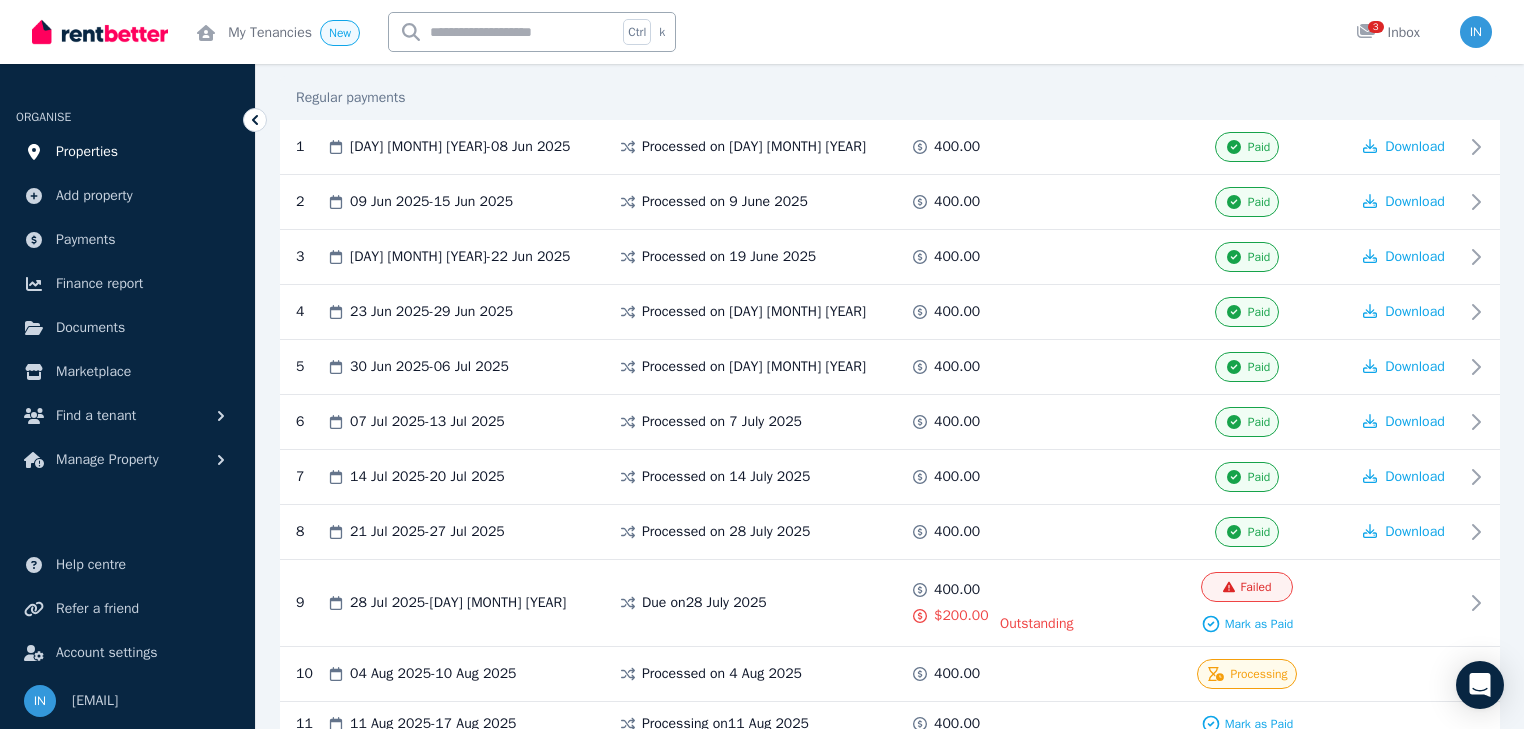 click on "Properties" at bounding box center (87, 152) 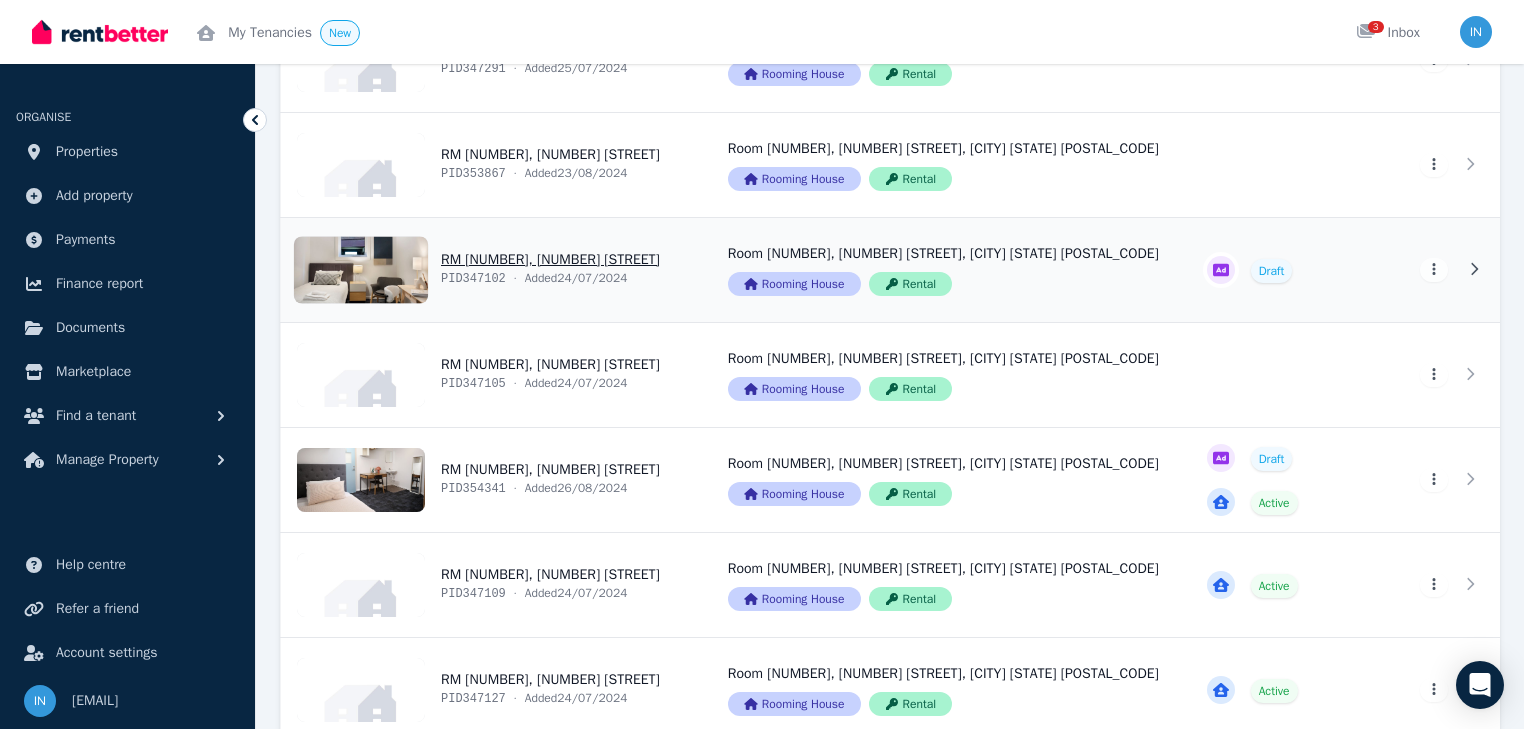 scroll, scrollTop: 2400, scrollLeft: 0, axis: vertical 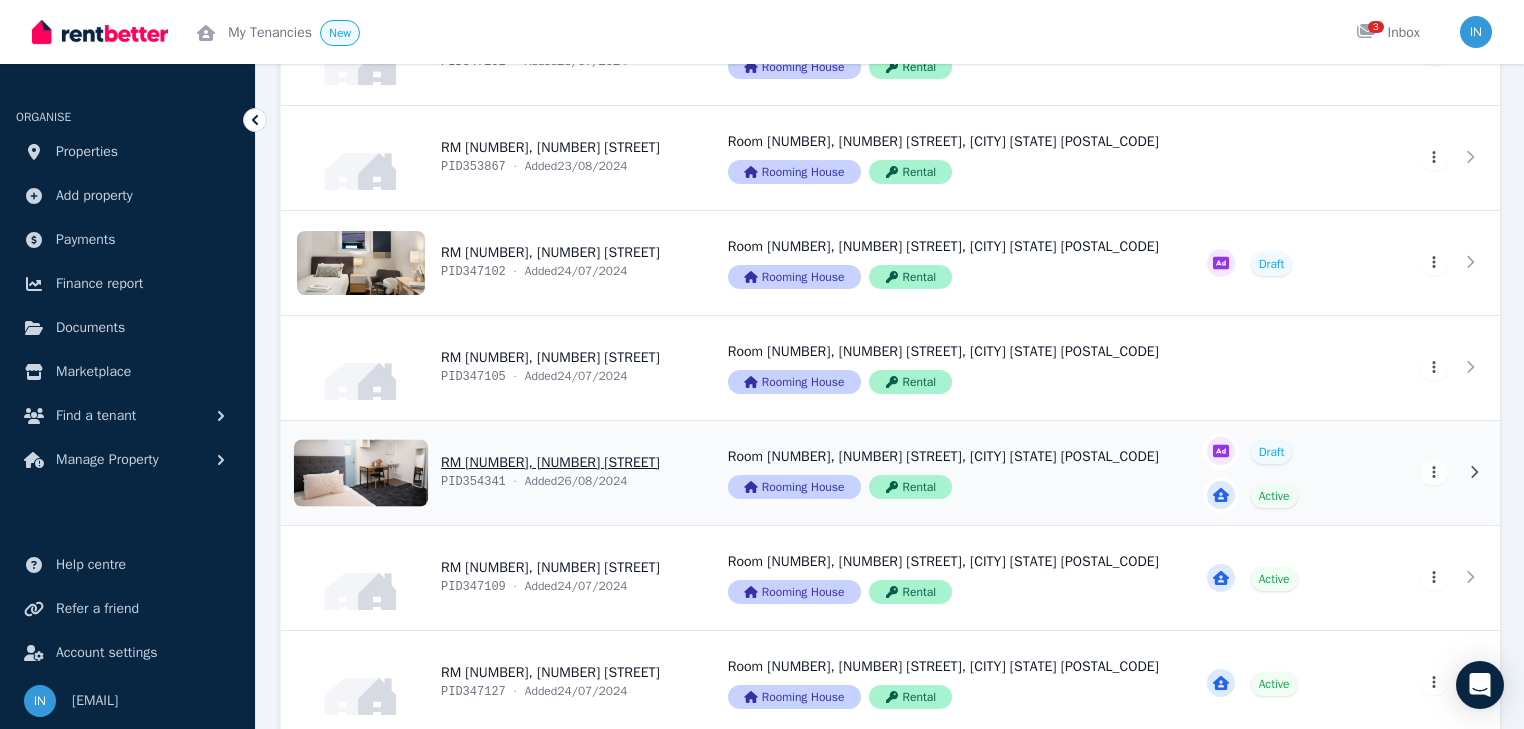 click on "View property details" at bounding box center [492, 473] 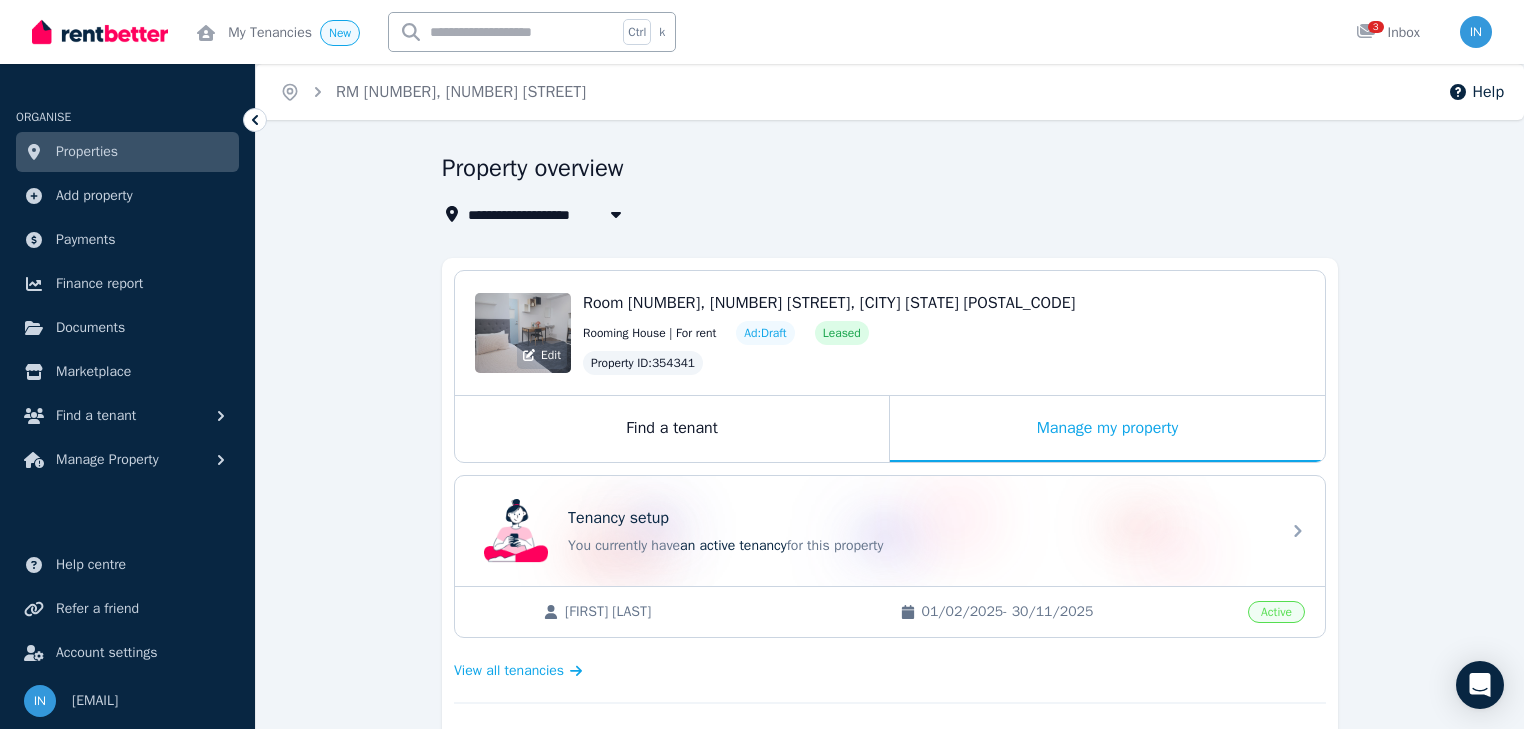 click on "Edit" at bounding box center (523, 333) 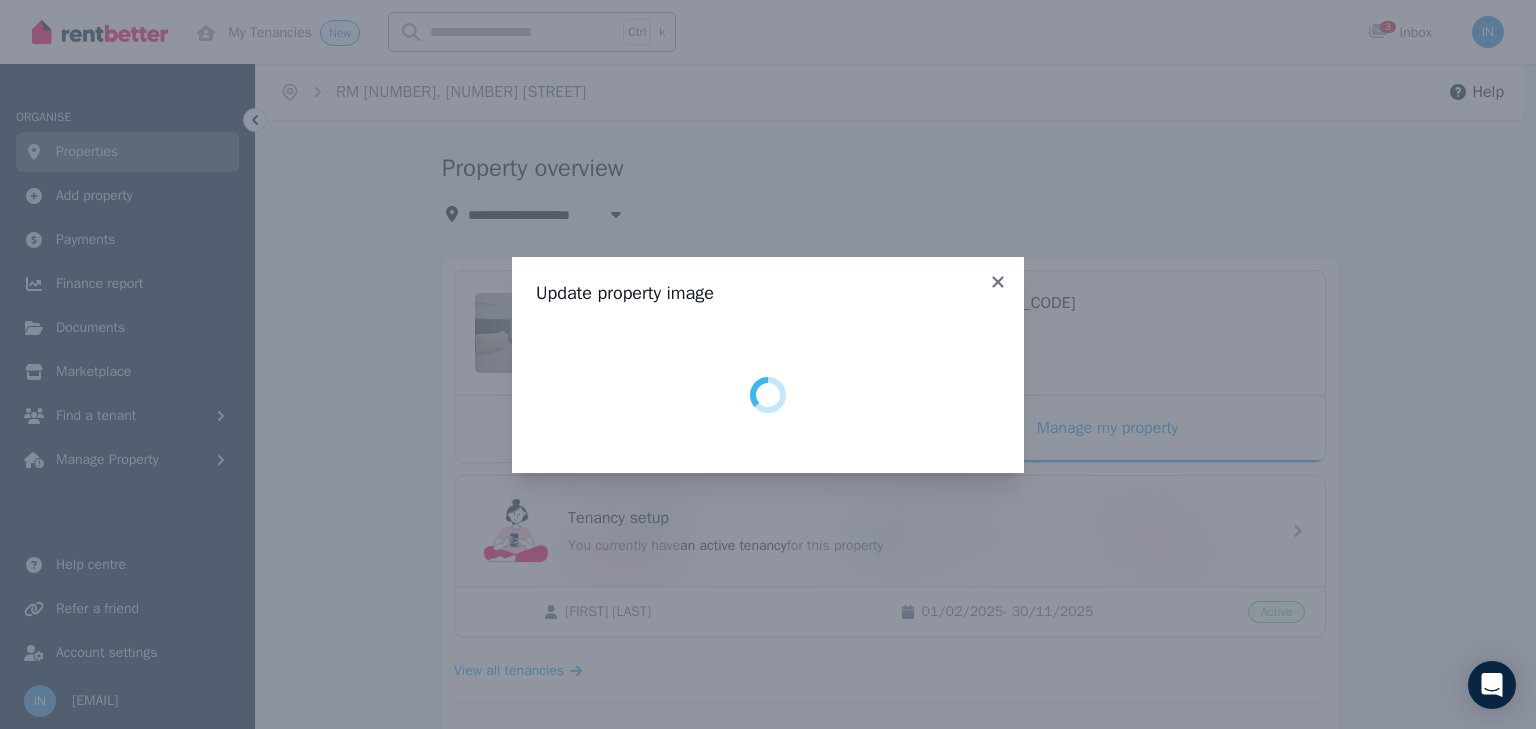 click on "Update property image" at bounding box center [768, 365] 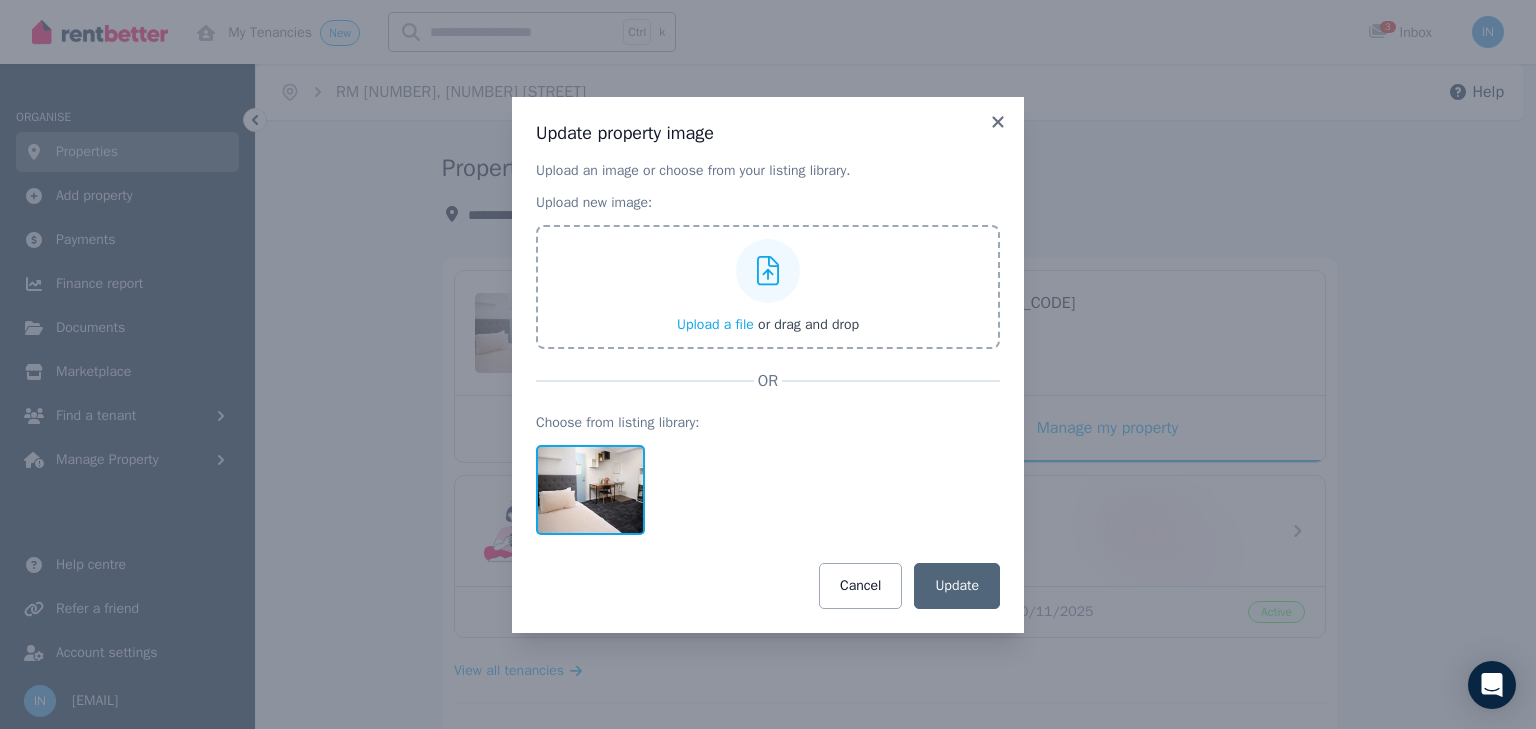 click at bounding box center (590, 490) 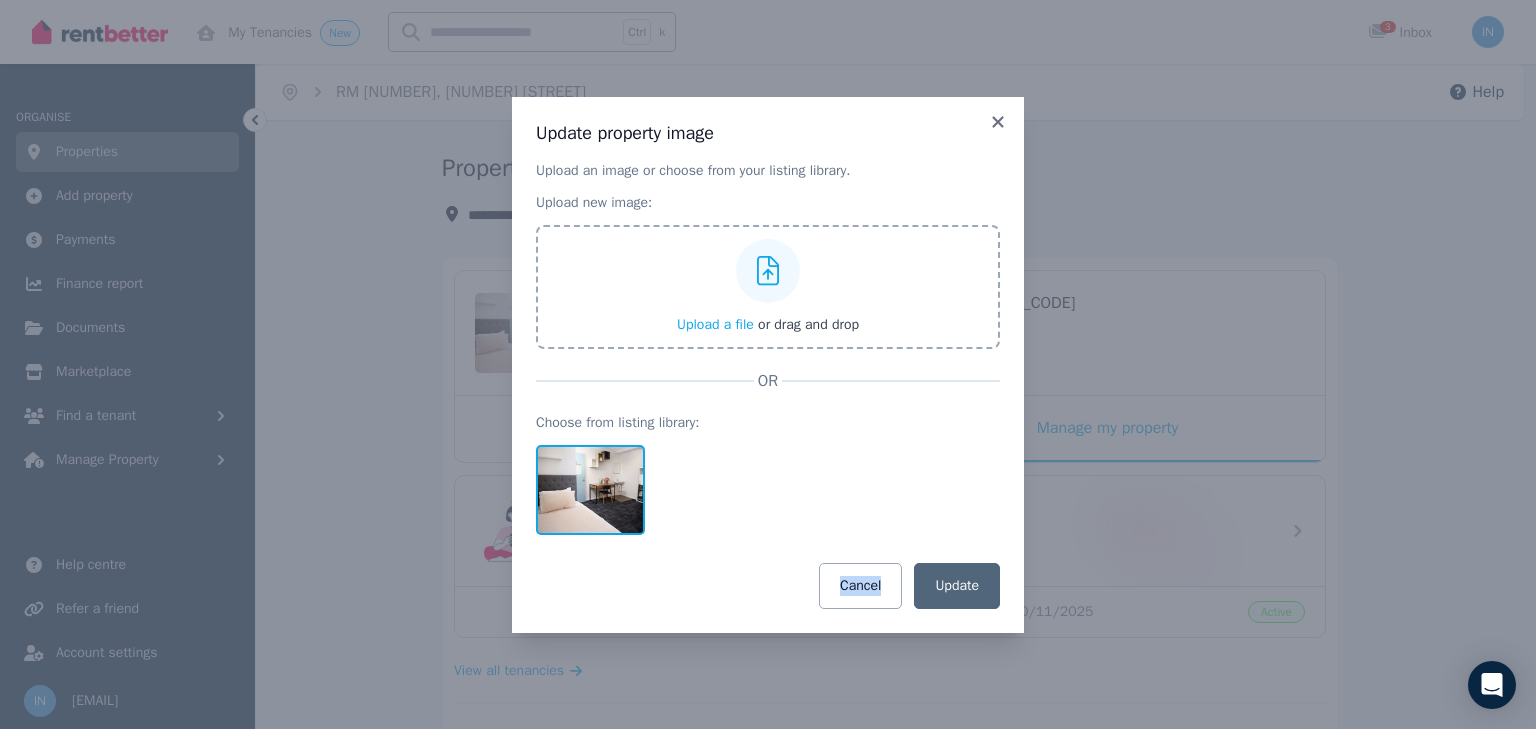 click at bounding box center (590, 490) 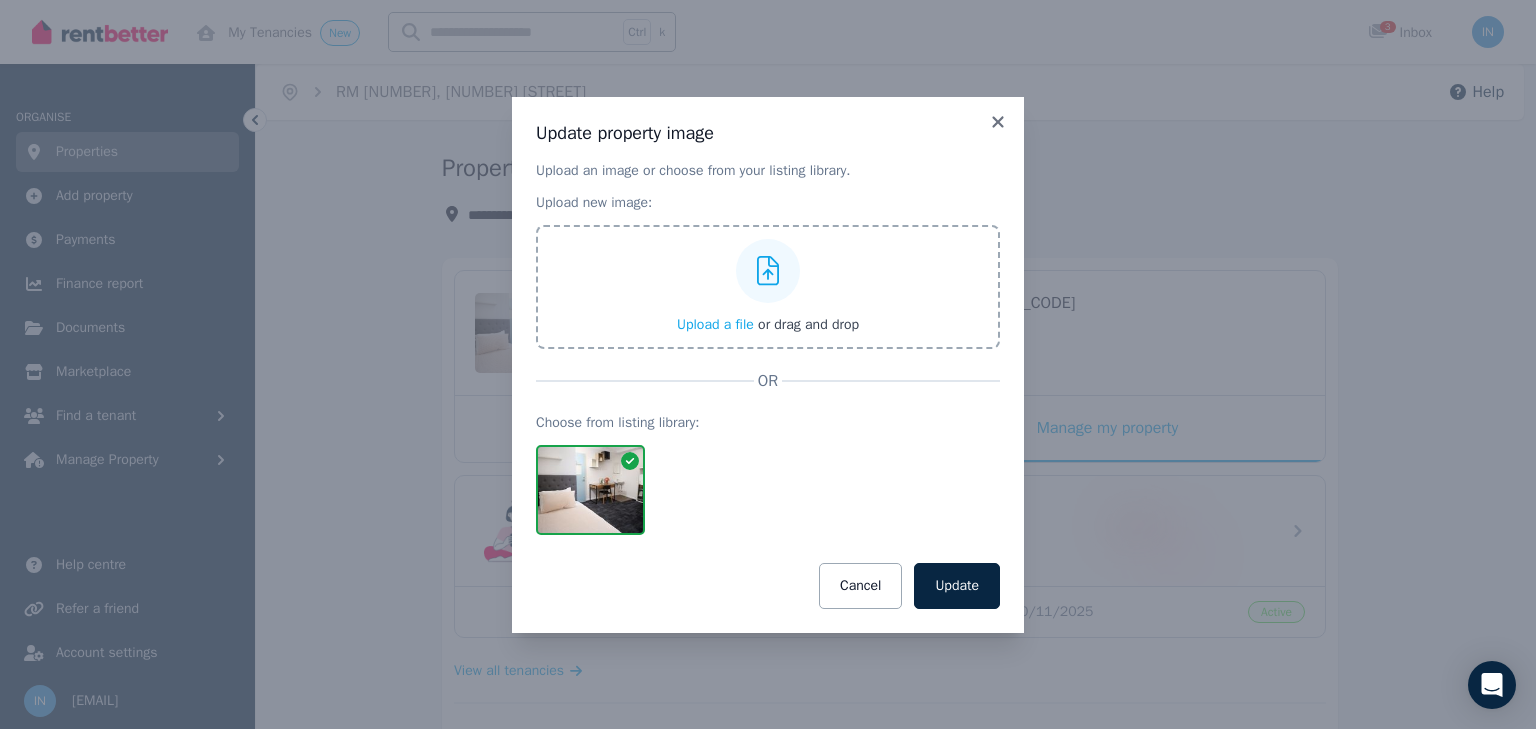 click at bounding box center [590, 490] 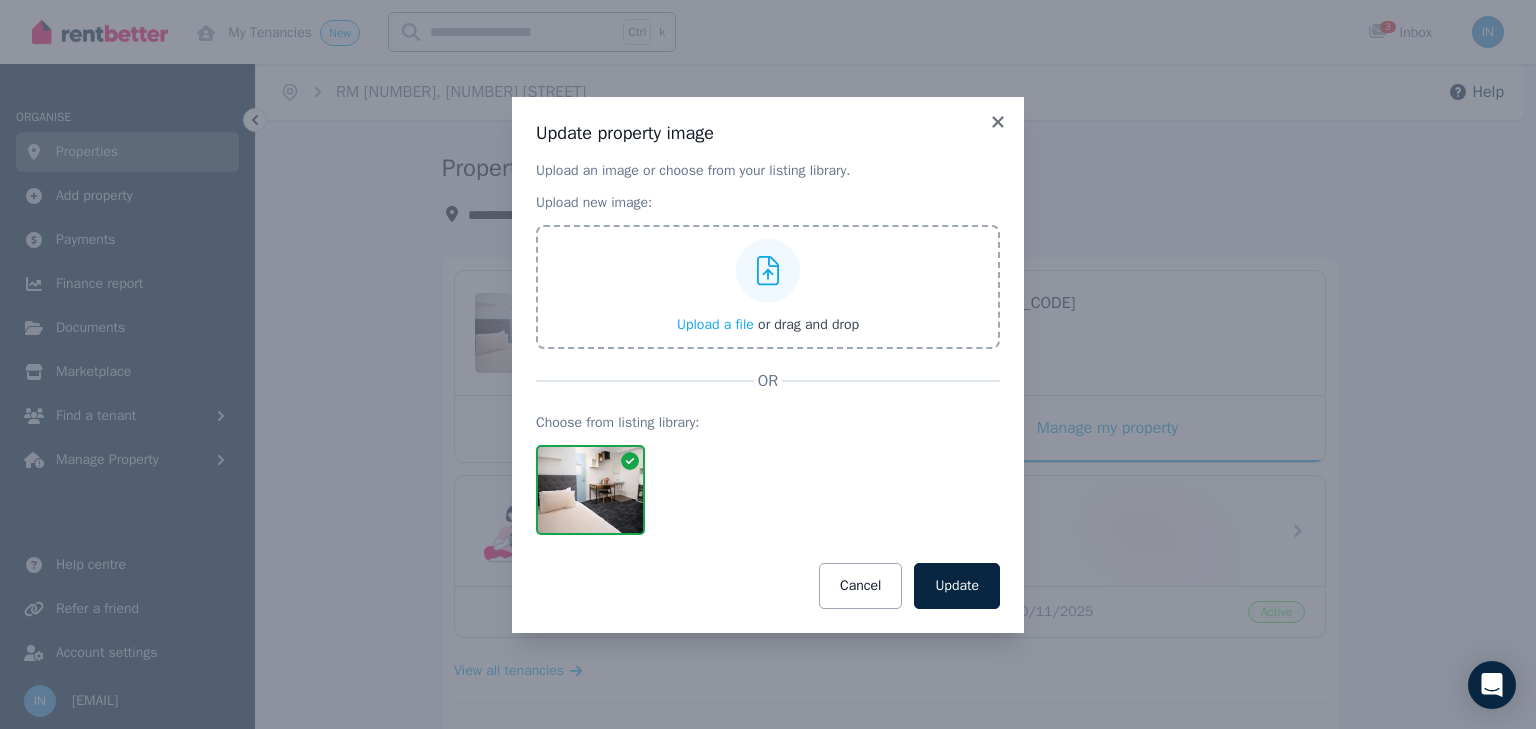 click 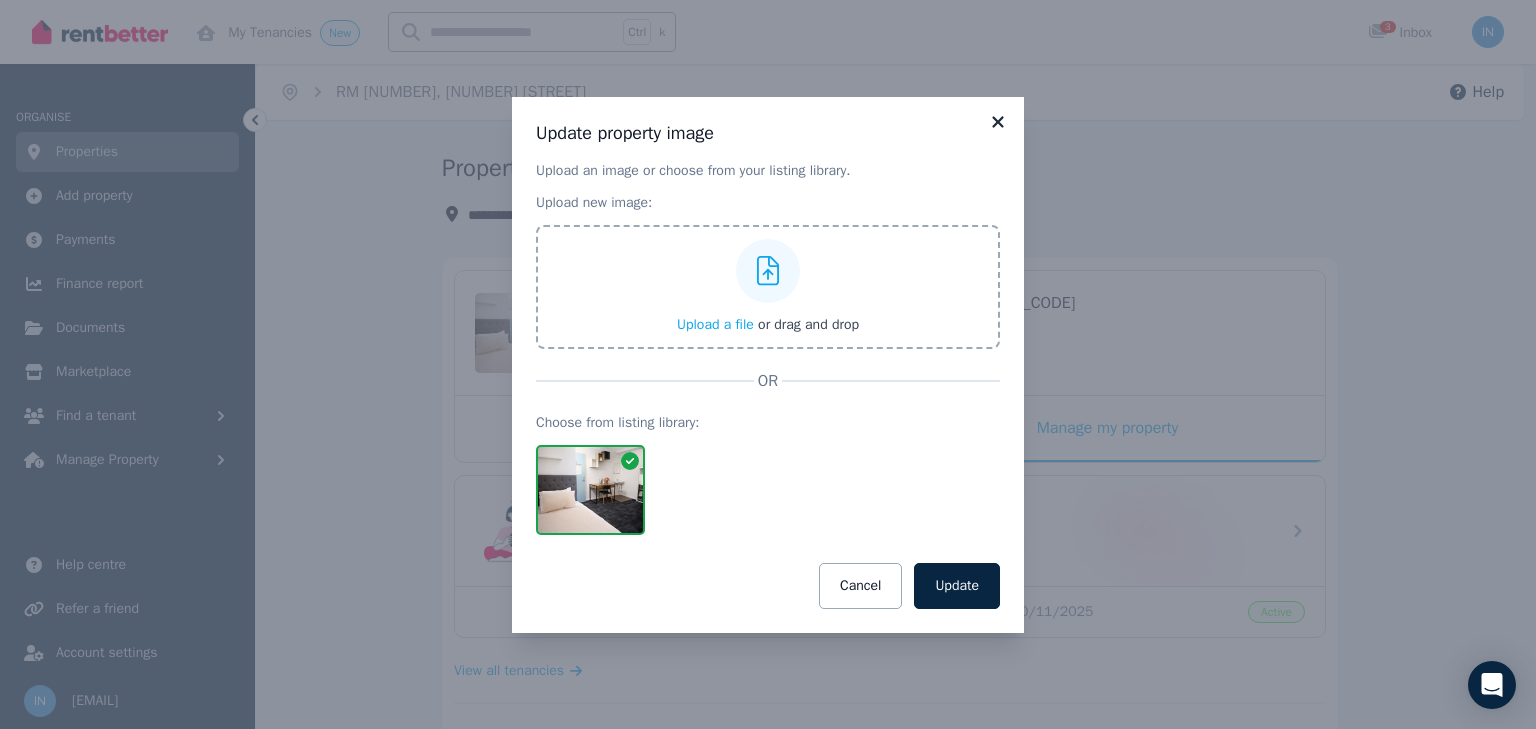 click 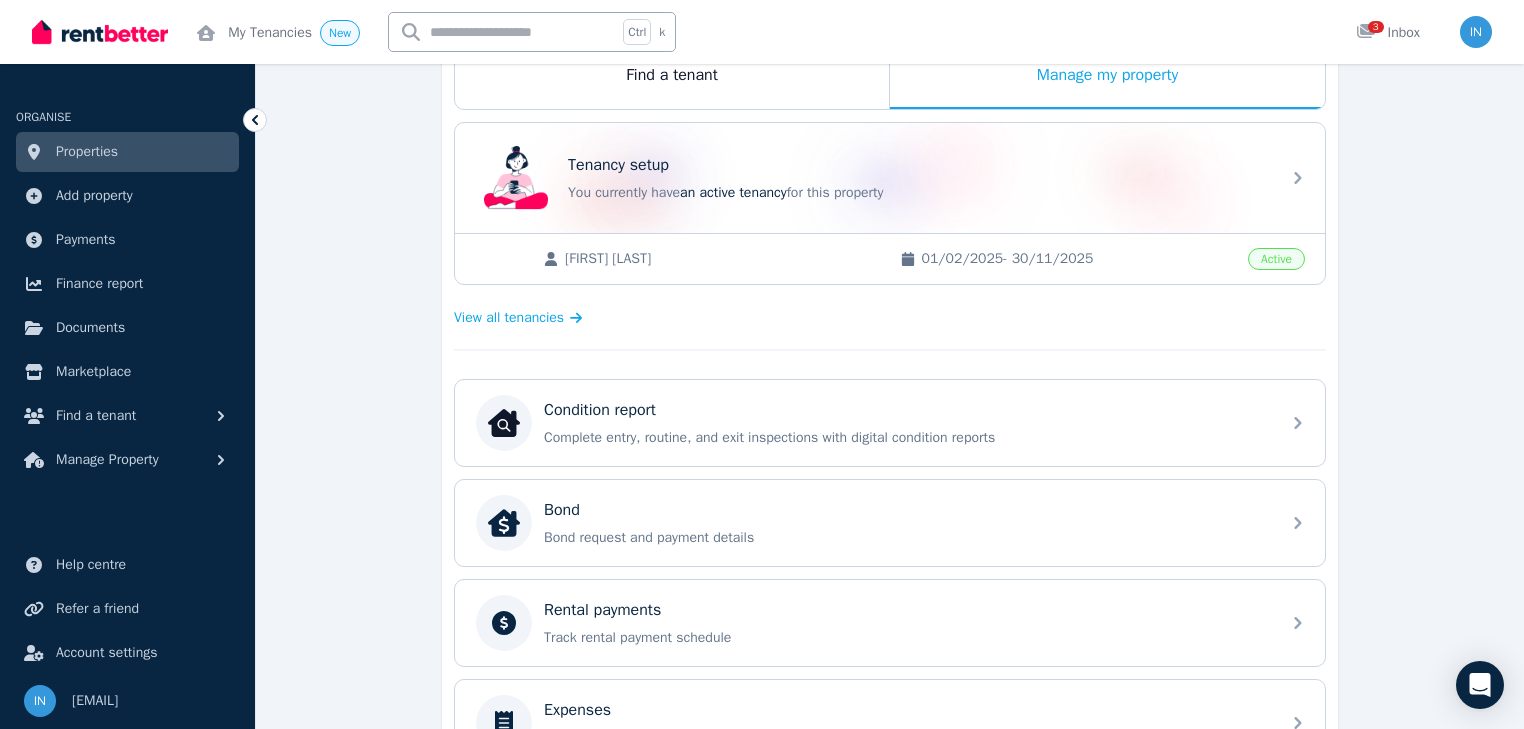scroll, scrollTop: 160, scrollLeft: 0, axis: vertical 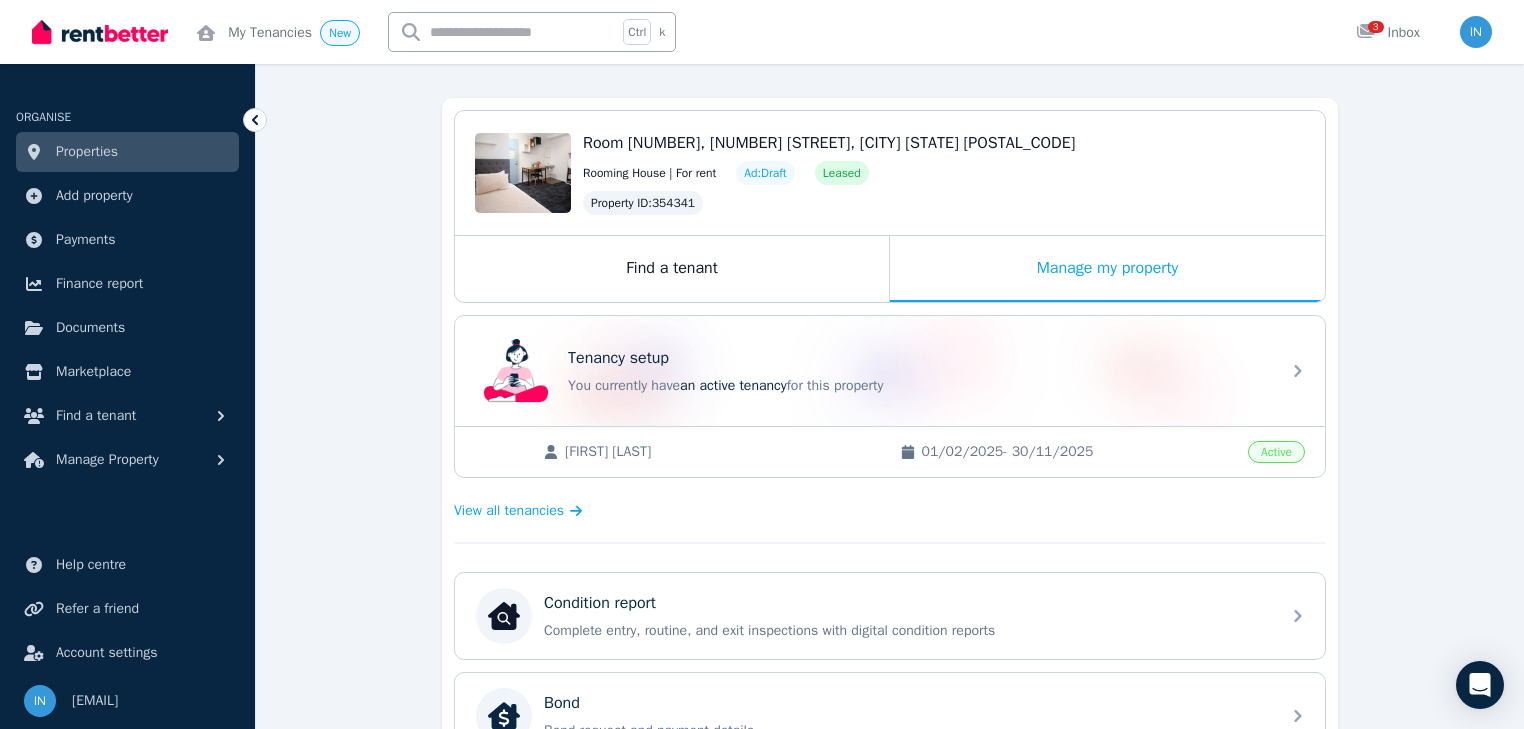 click on "Properties" at bounding box center (87, 152) 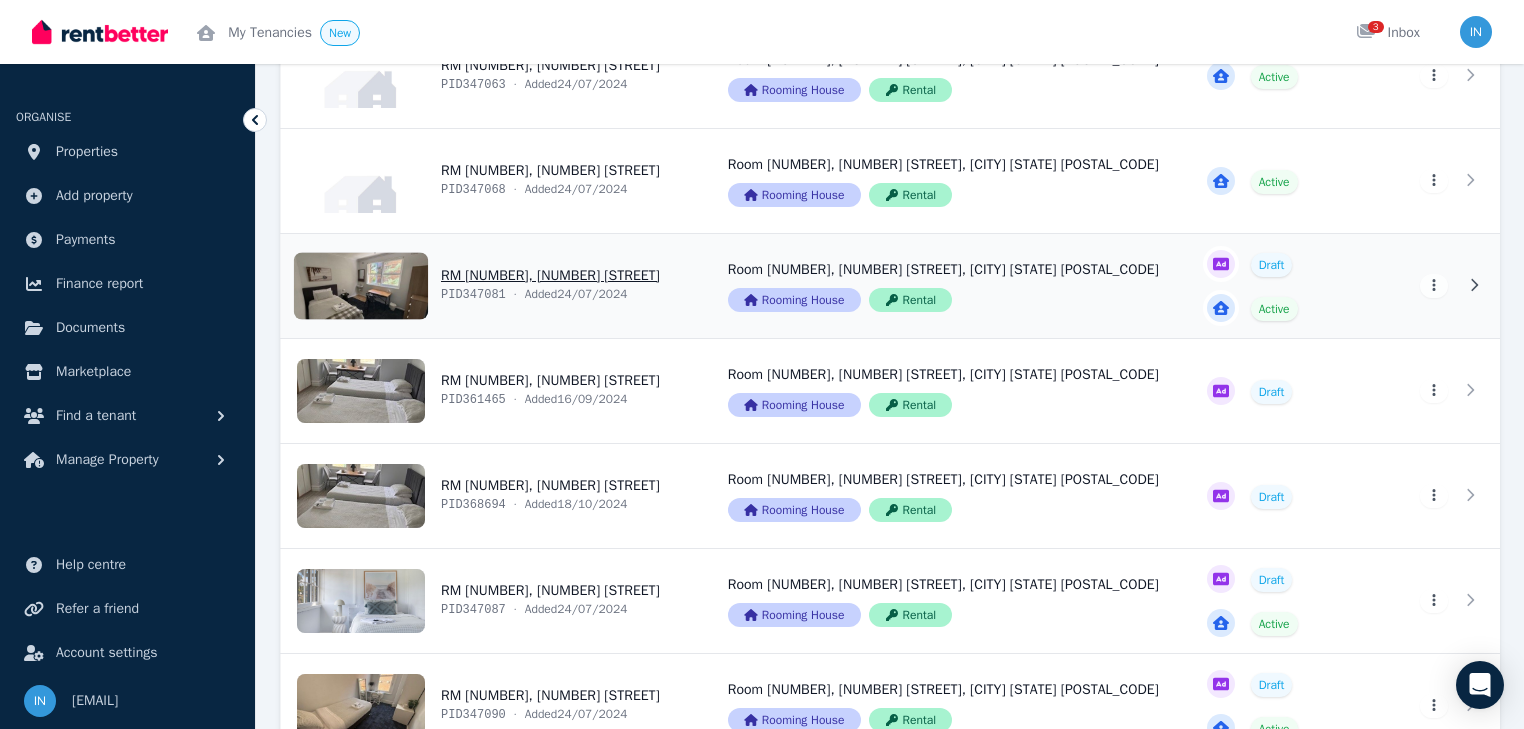 scroll, scrollTop: 1040, scrollLeft: 0, axis: vertical 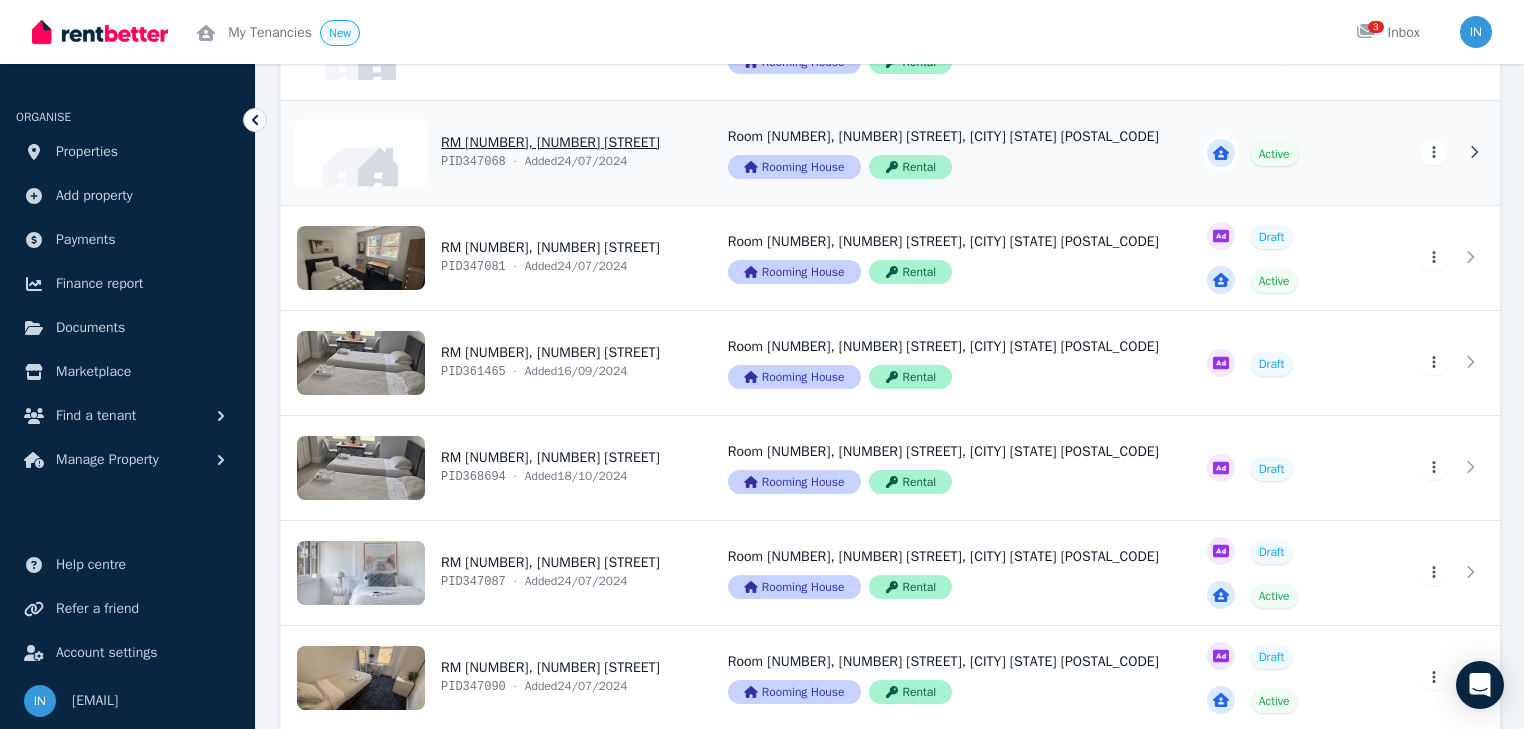 click on "View property details" at bounding box center (492, 153) 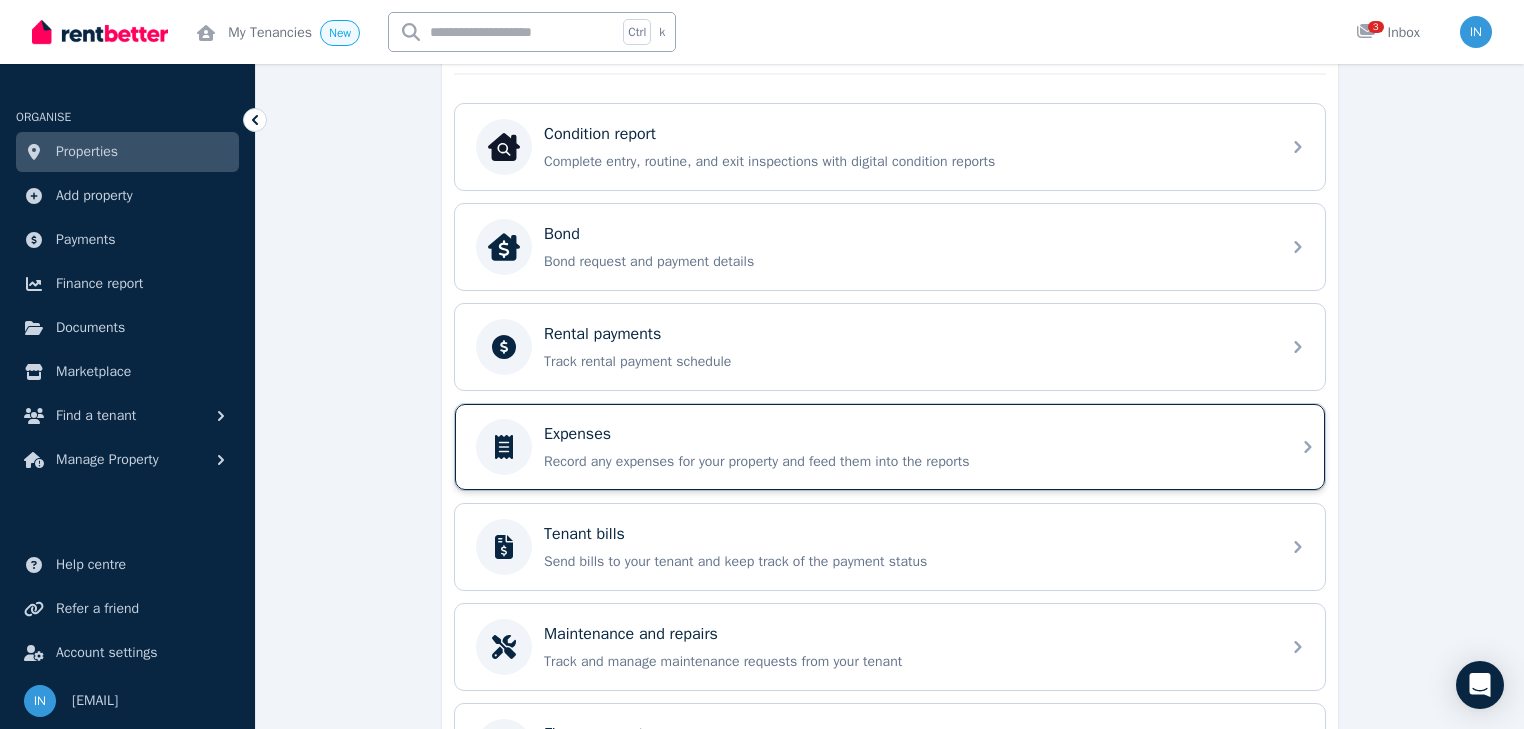 scroll, scrollTop: 720, scrollLeft: 0, axis: vertical 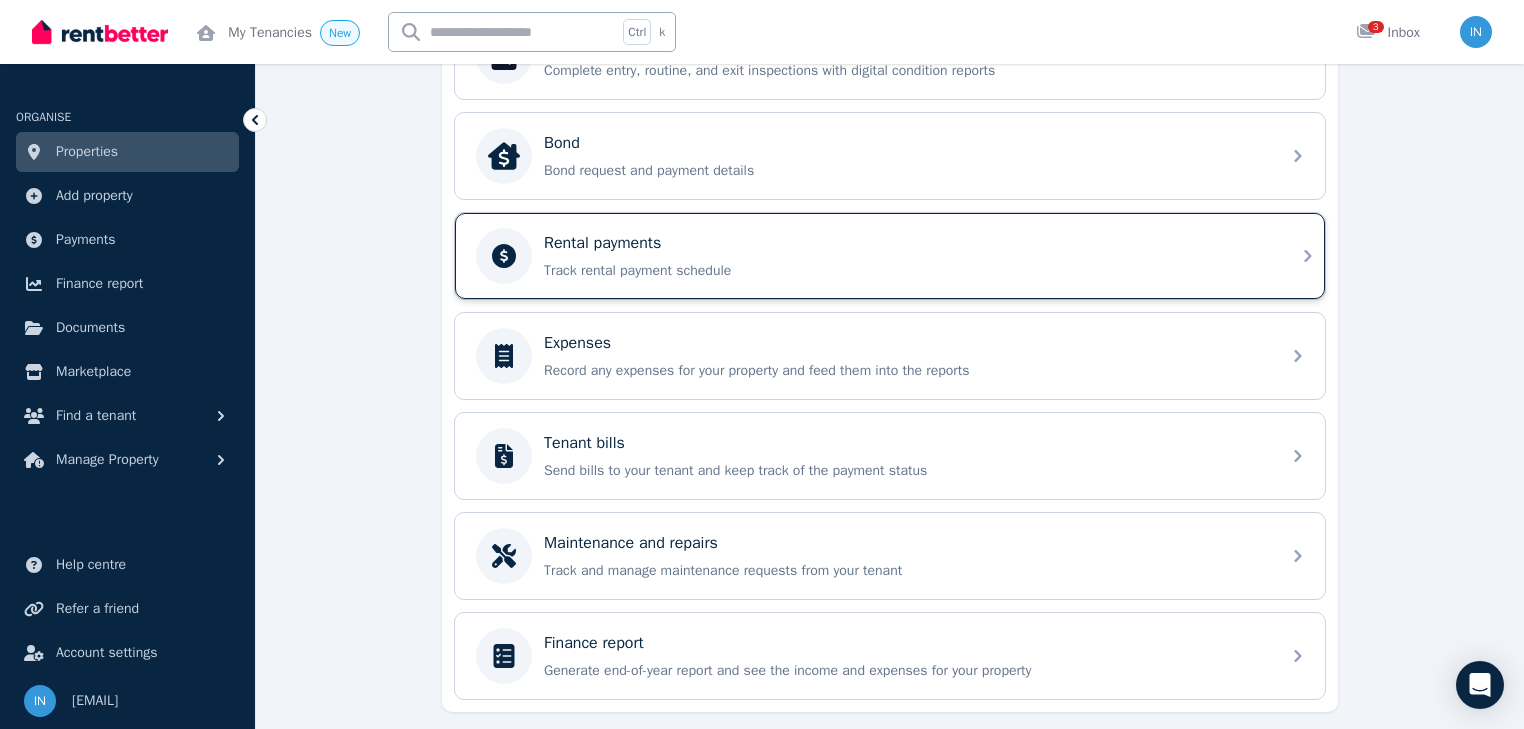 click on "Rental payments" at bounding box center [602, 243] 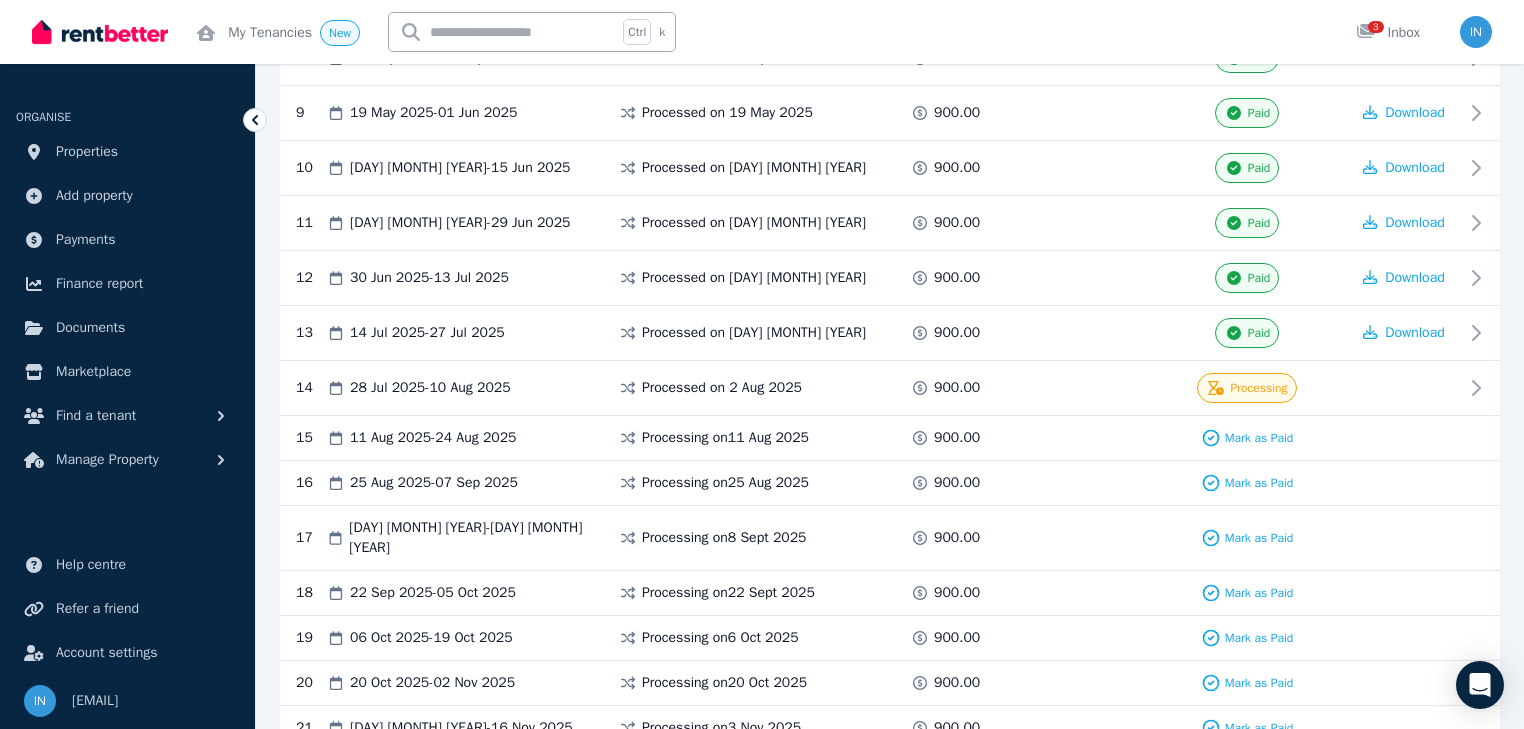 scroll, scrollTop: 800, scrollLeft: 0, axis: vertical 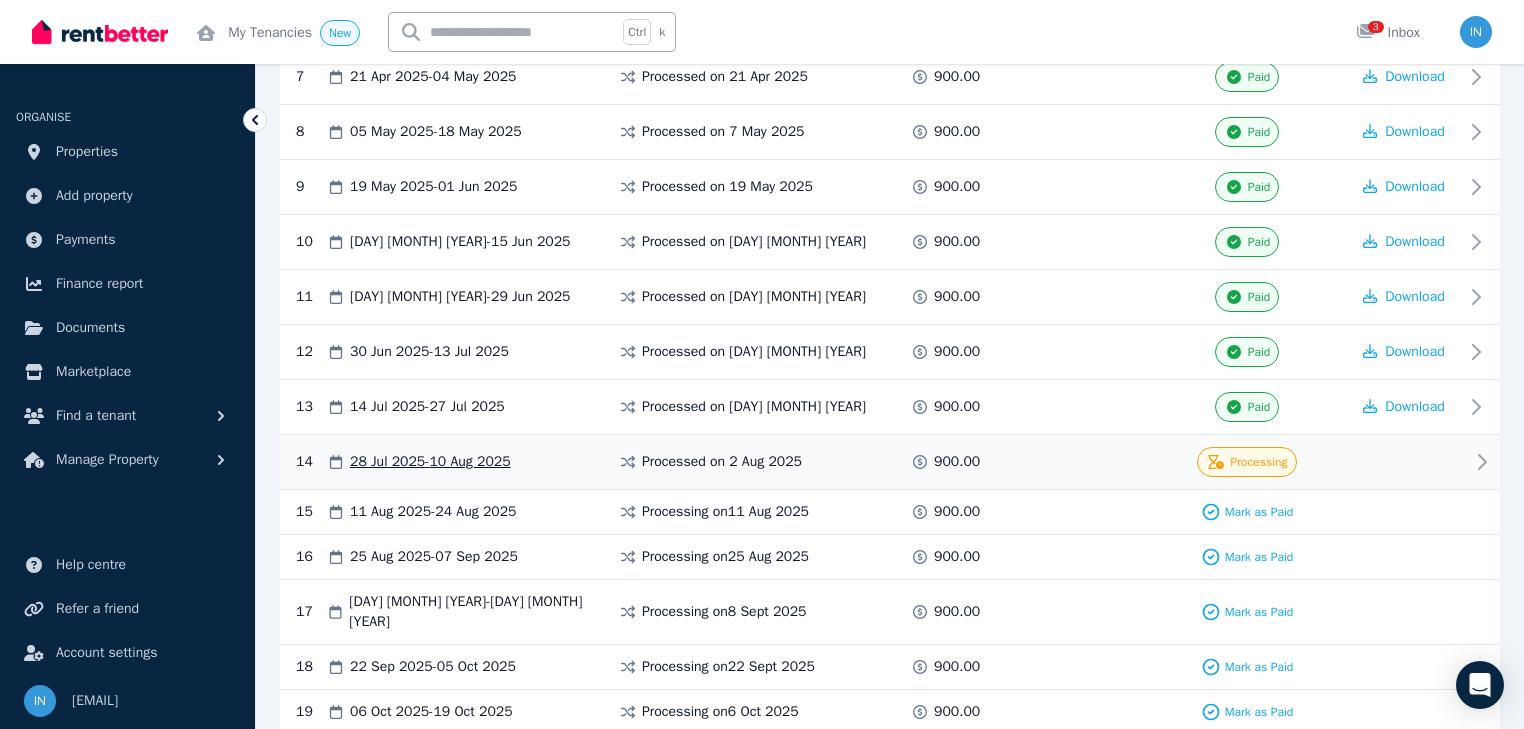 click 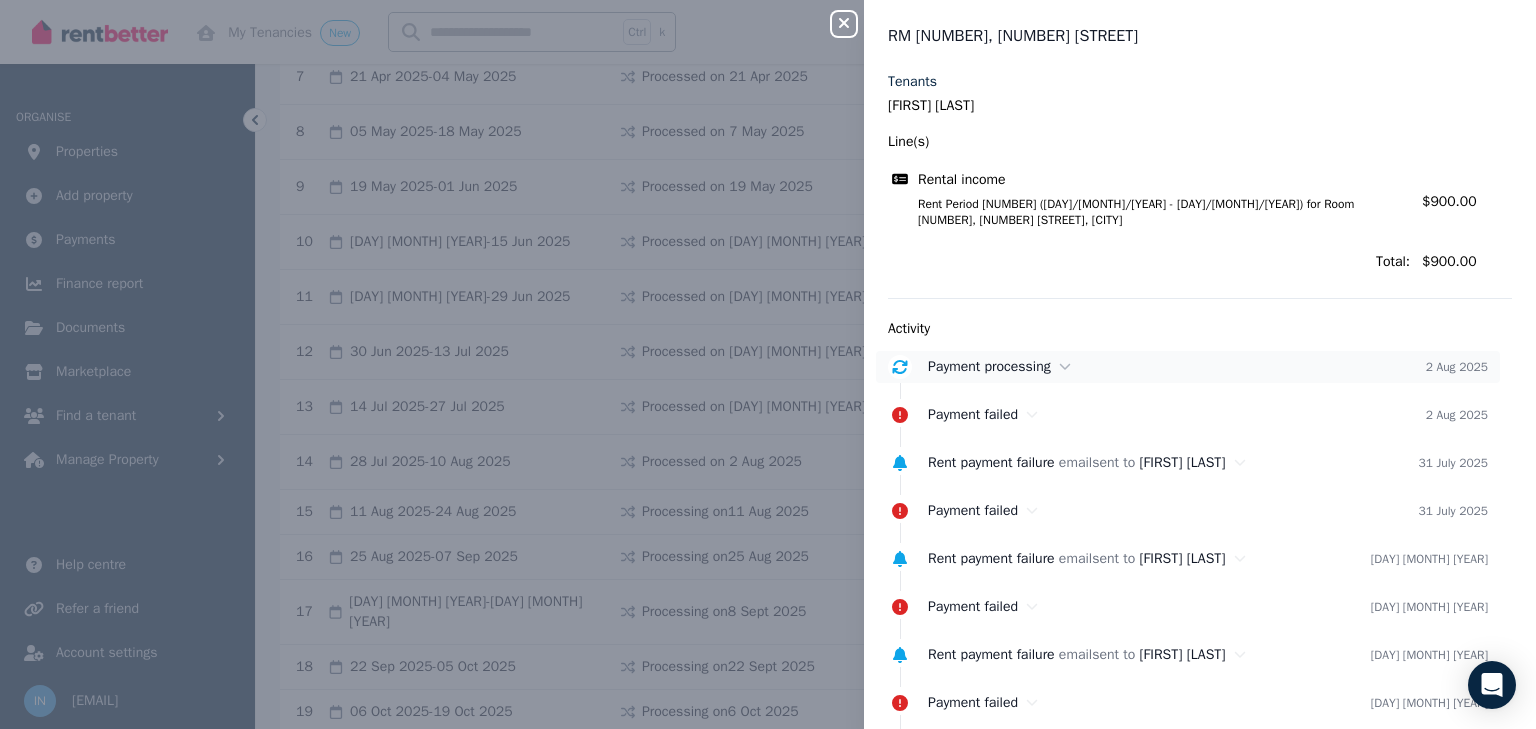 click 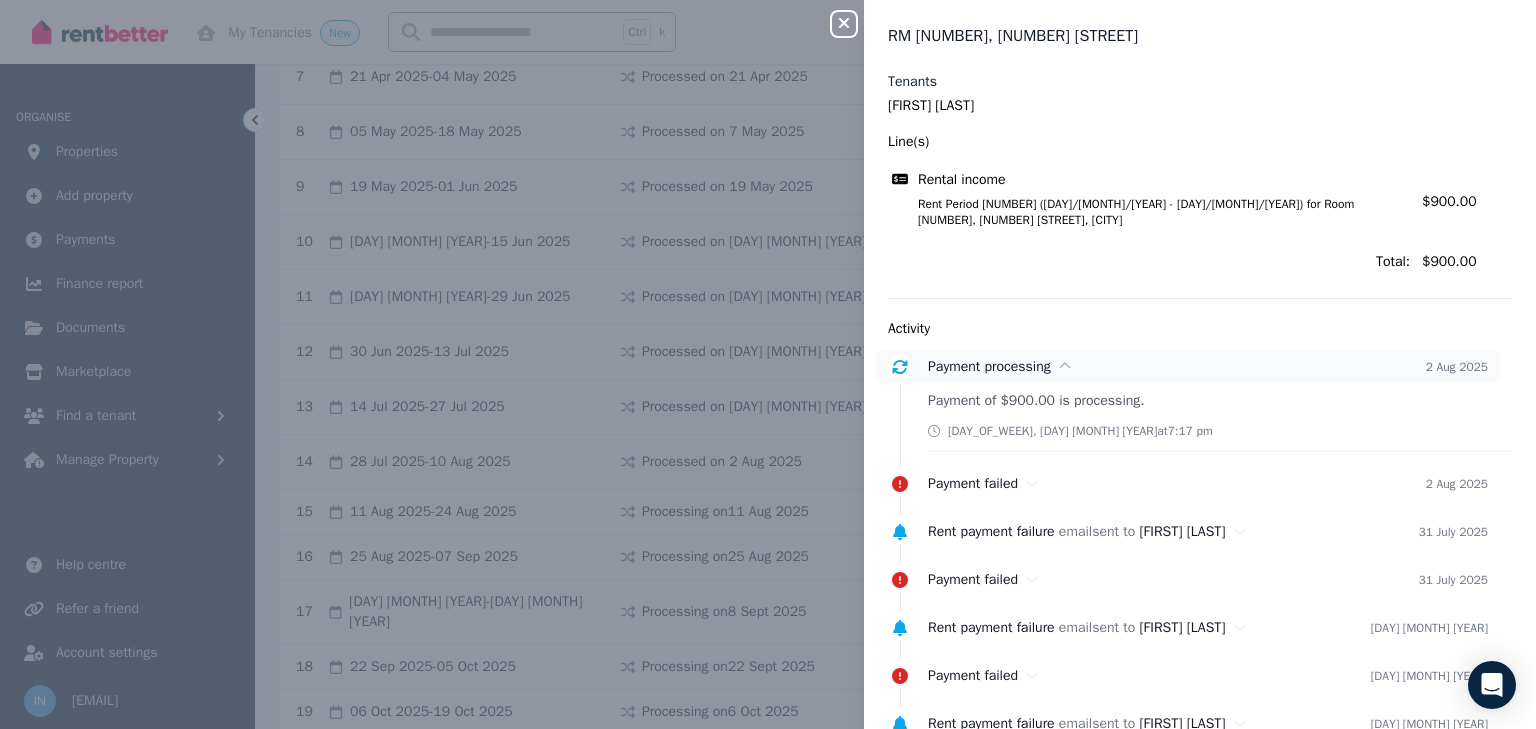 click 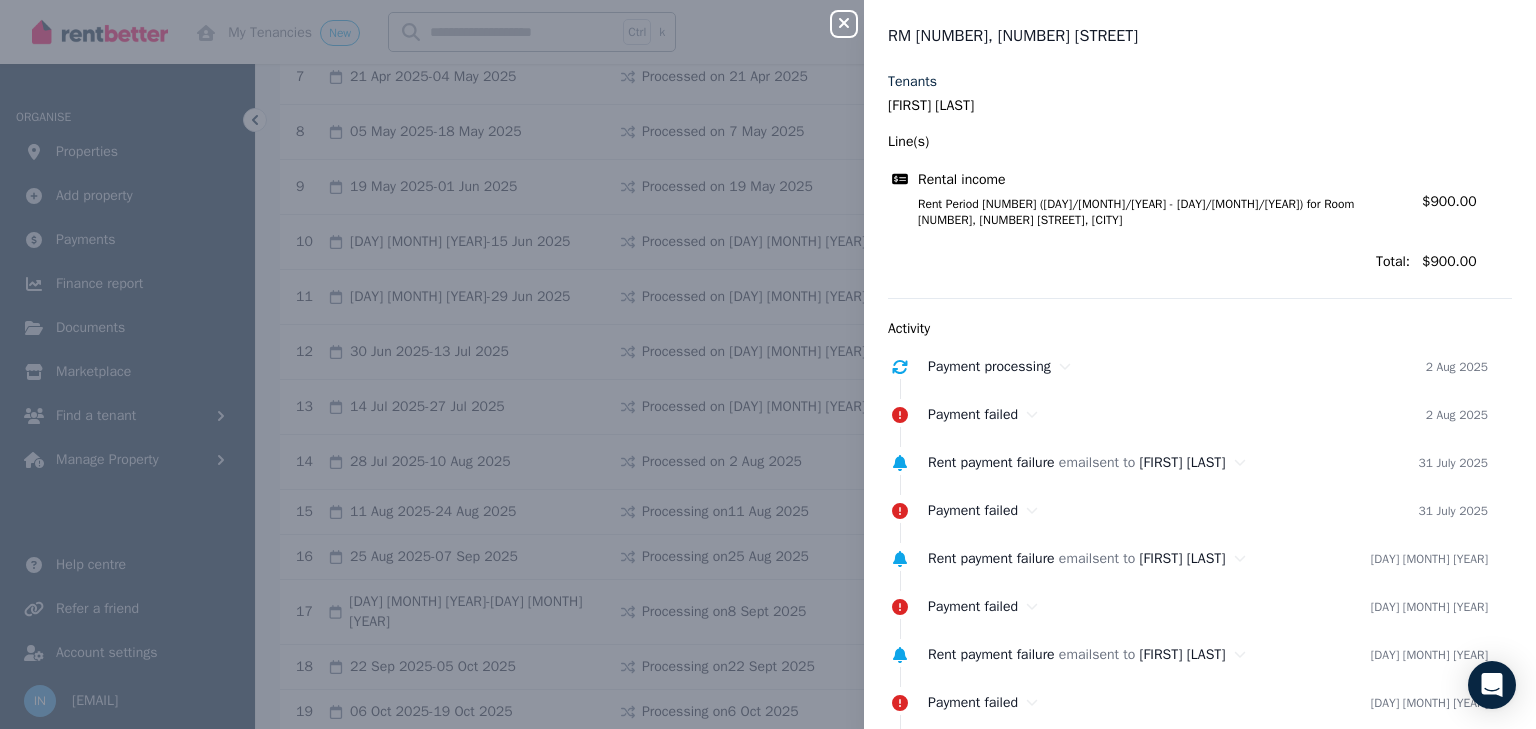 click 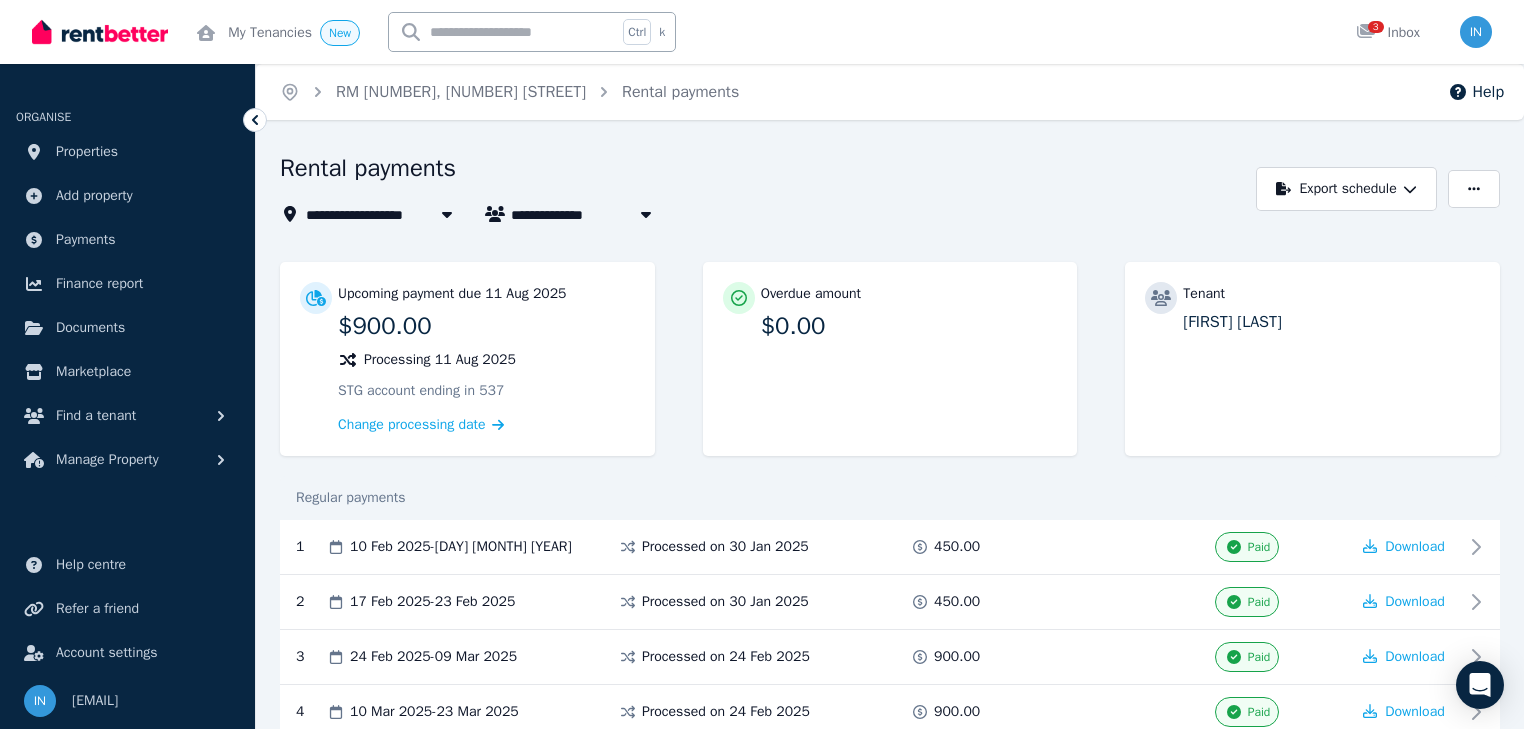 scroll, scrollTop: 0, scrollLeft: 0, axis: both 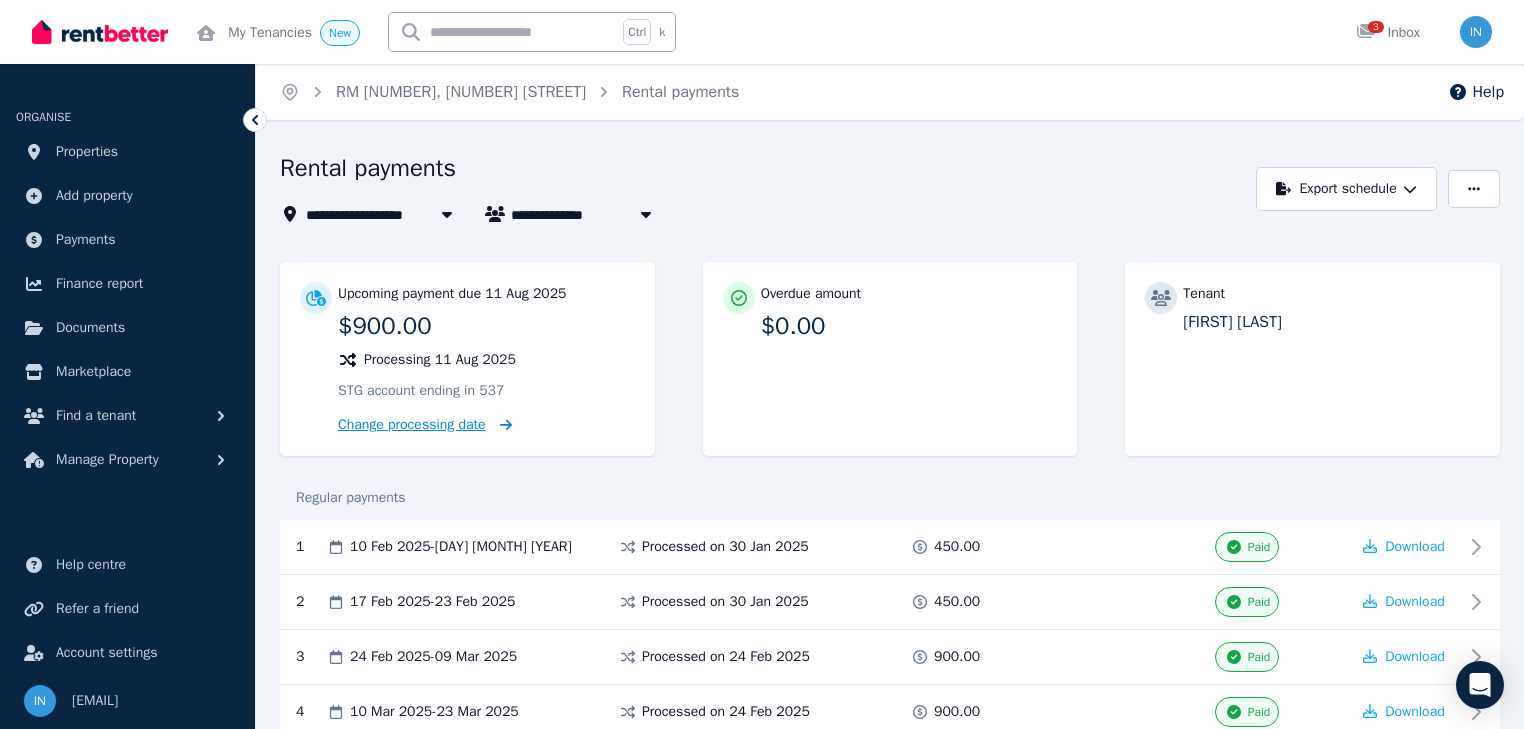 click on "Change processing date" at bounding box center [412, 425] 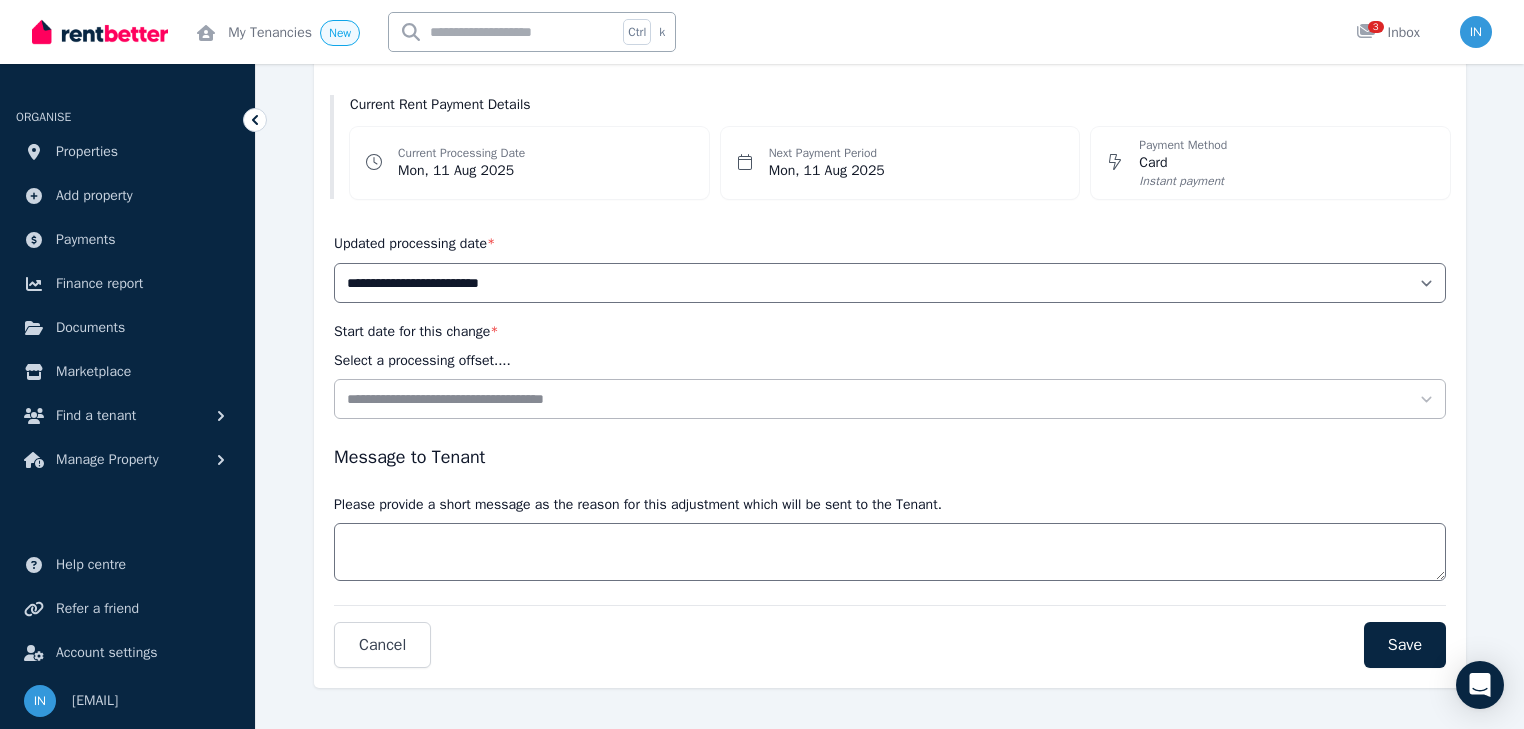 scroll, scrollTop: 281, scrollLeft: 0, axis: vertical 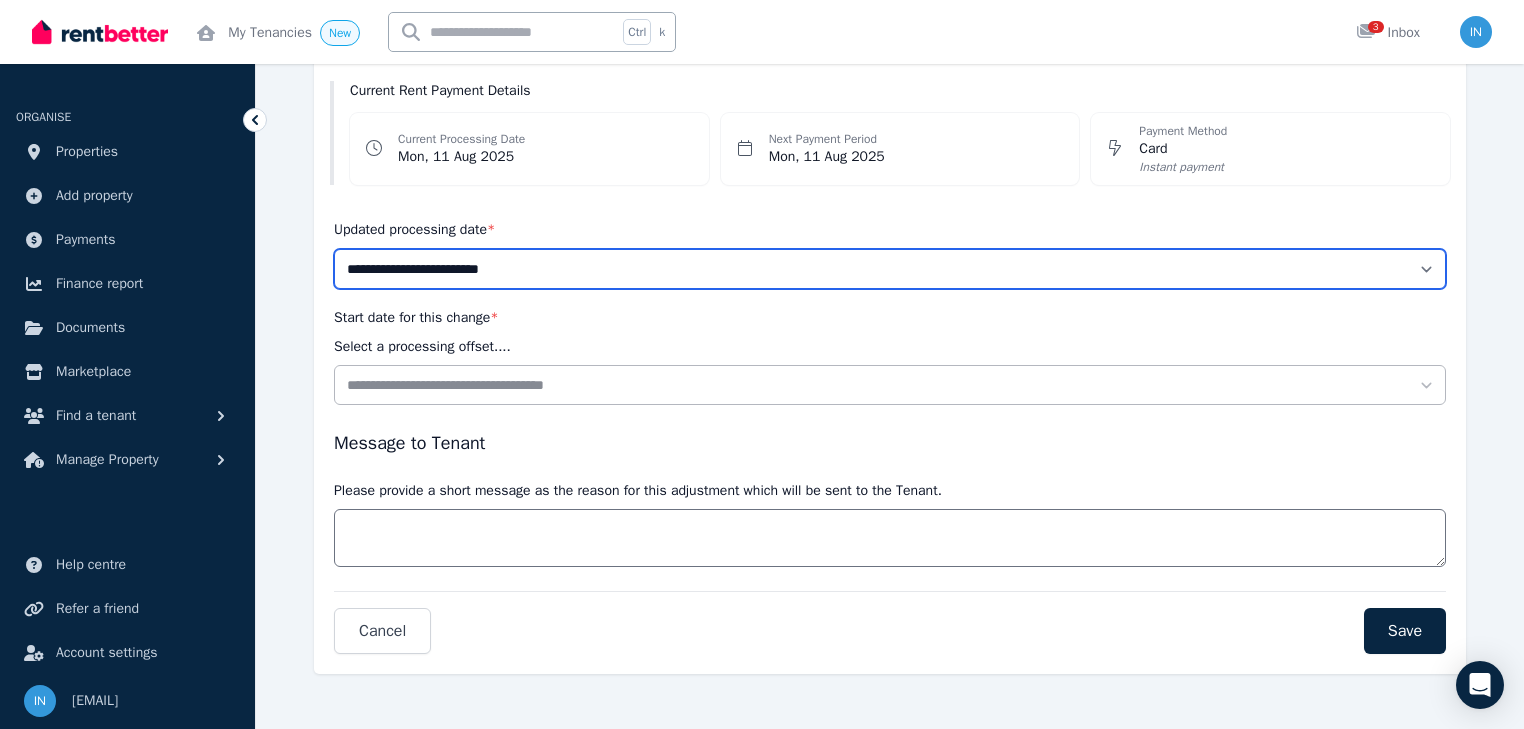 click on "**********" at bounding box center [890, 269] 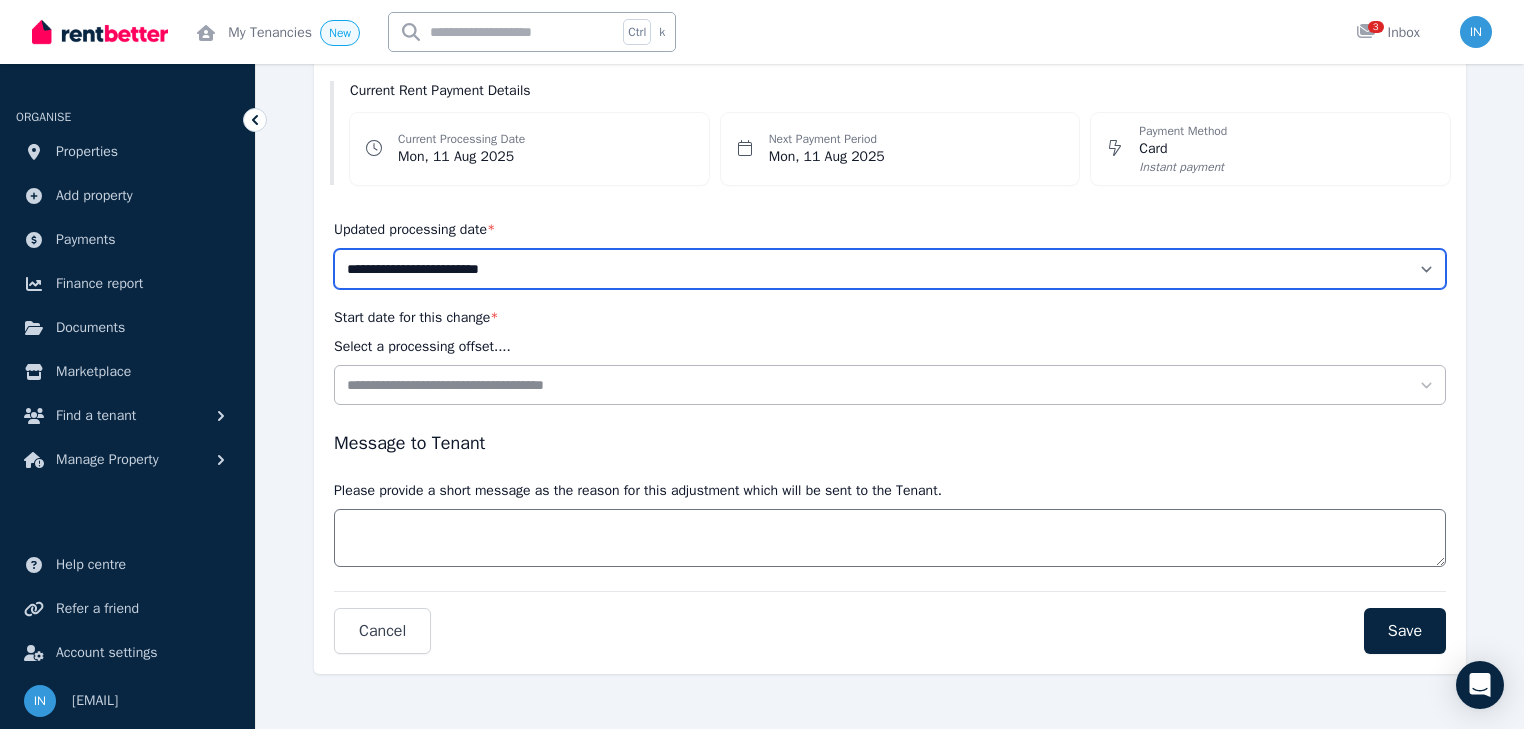 click on "**********" at bounding box center (890, 269) 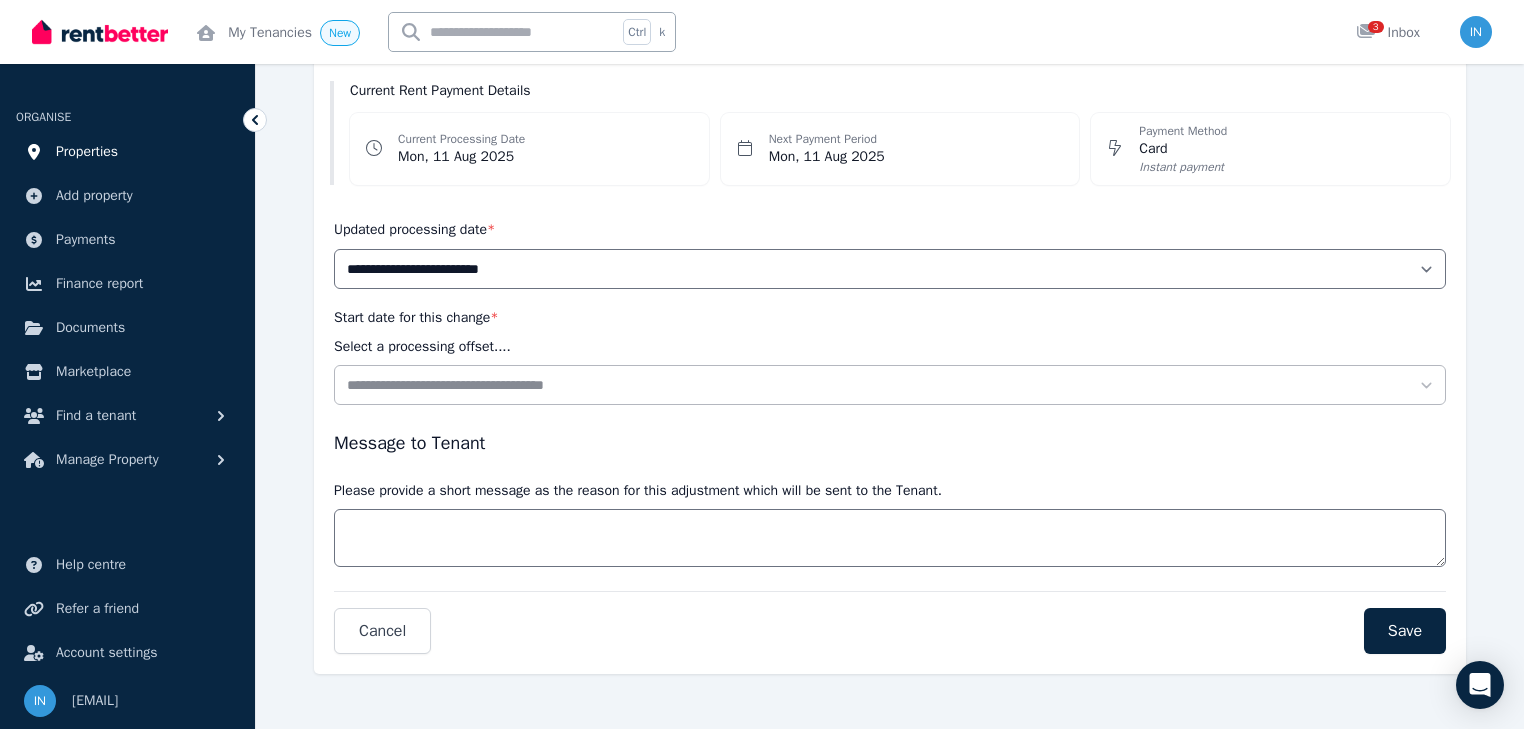 click on "Properties" at bounding box center [87, 152] 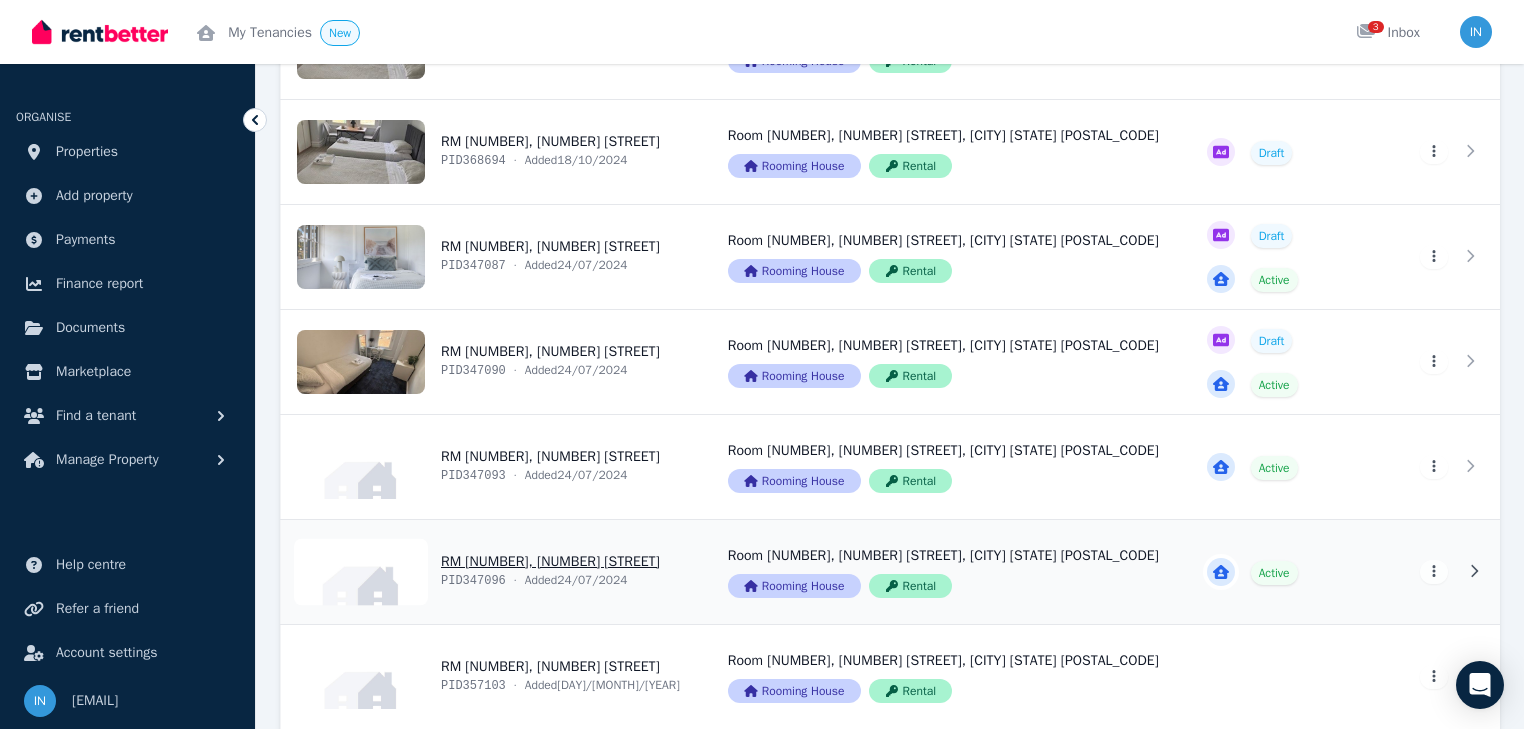 scroll, scrollTop: 1360, scrollLeft: 0, axis: vertical 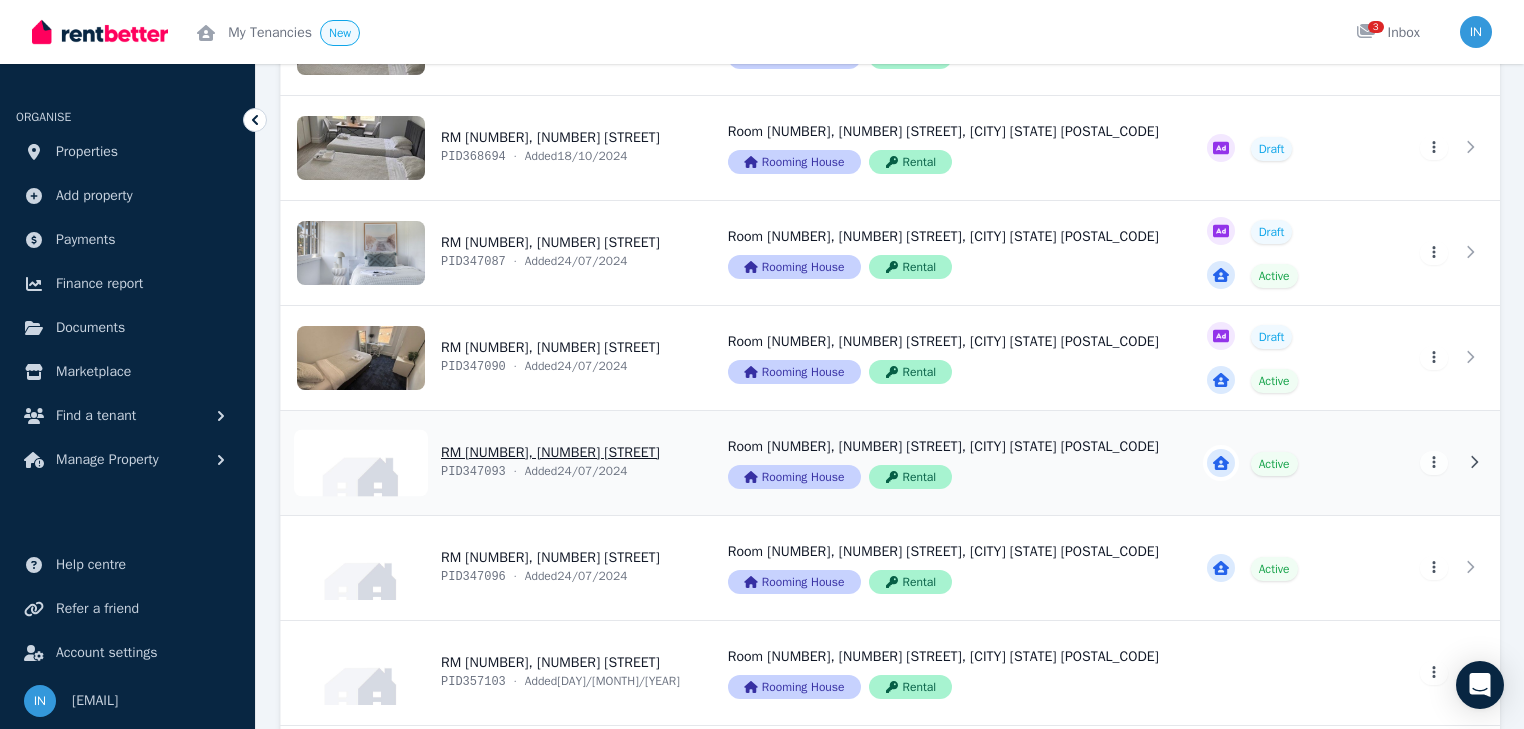 click on "View property details" at bounding box center (492, 463) 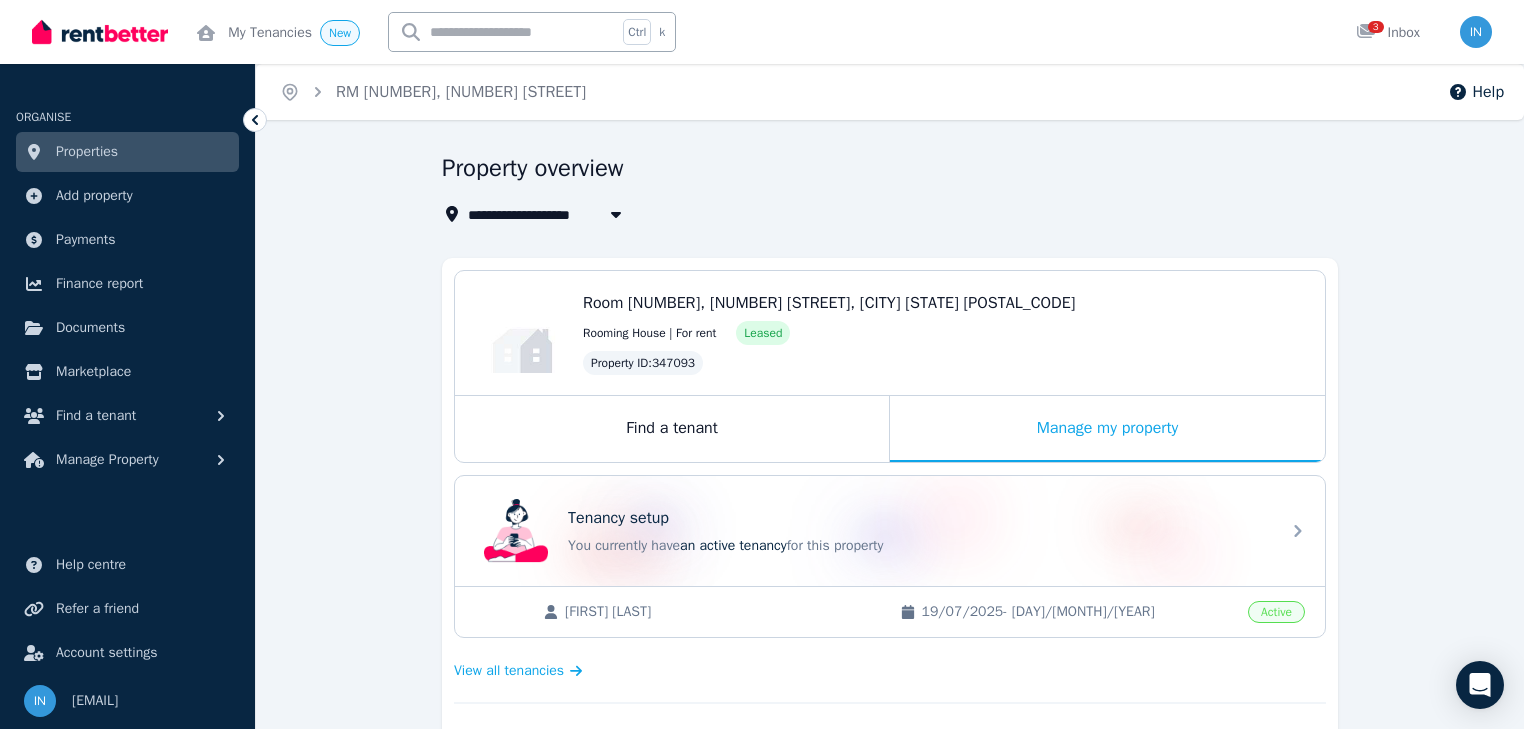 scroll, scrollTop: 0, scrollLeft: 0, axis: both 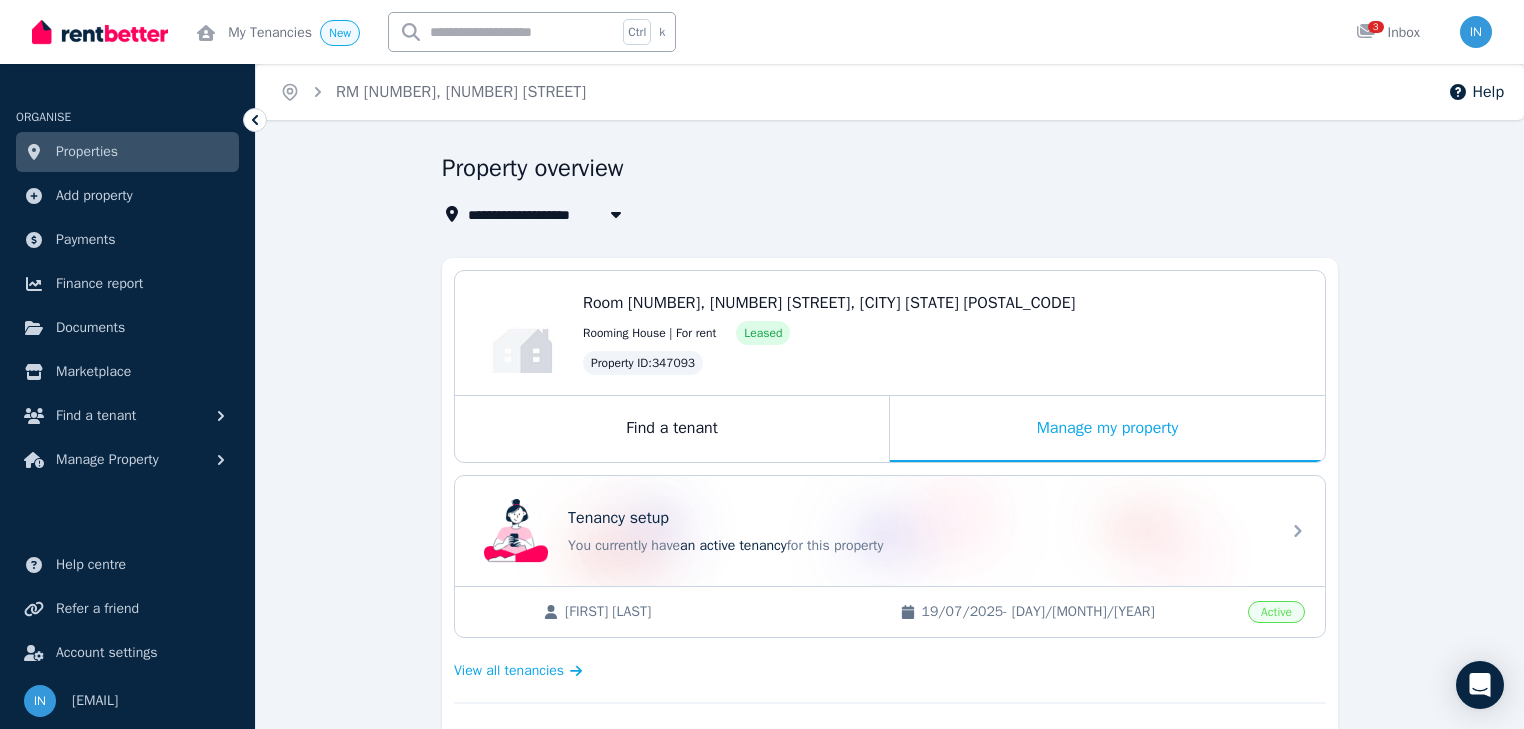 click 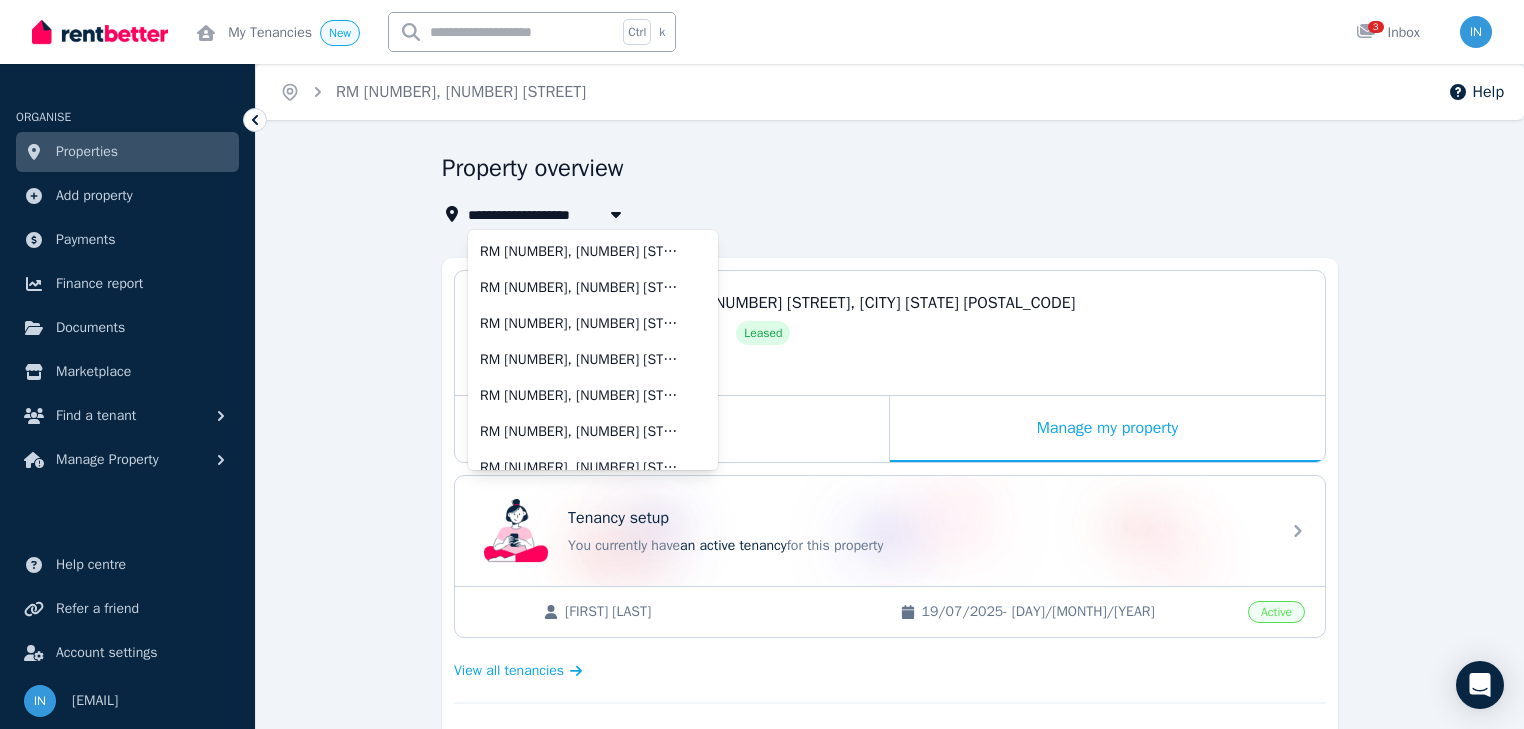 scroll, scrollTop: 556, scrollLeft: 0, axis: vertical 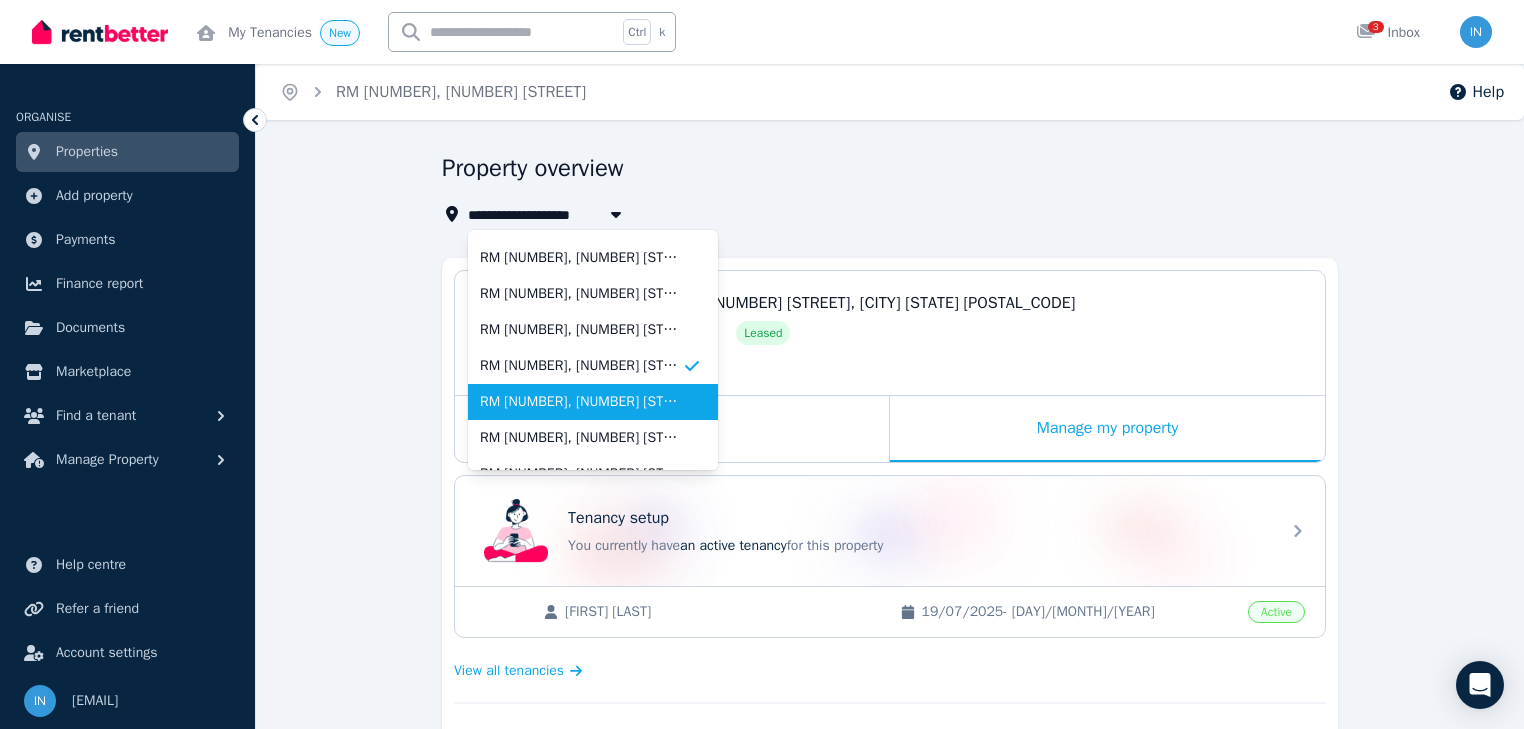 click on "RM [NUMBER], [NUMBER] [STREET]" at bounding box center [581, 402] 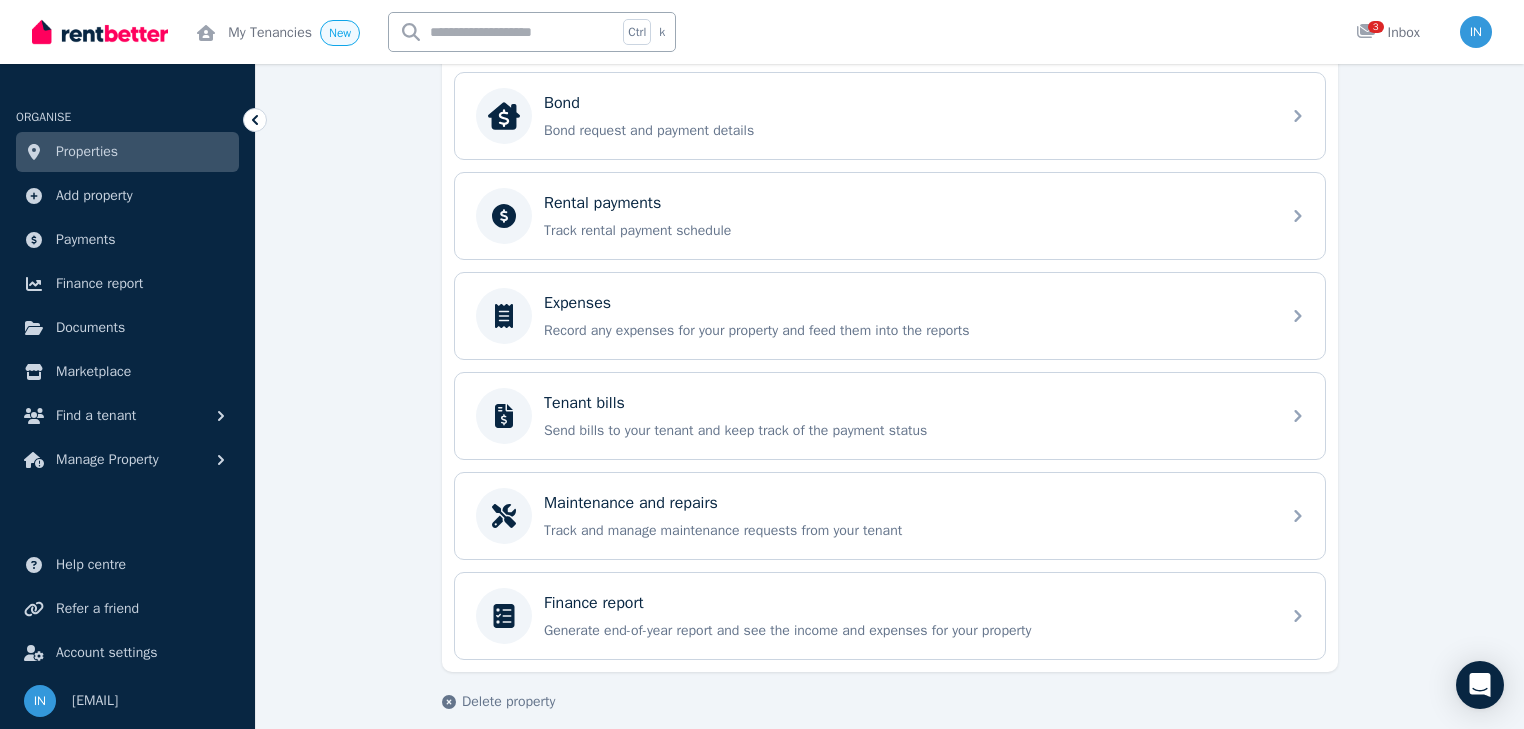 scroll, scrollTop: 771, scrollLeft: 0, axis: vertical 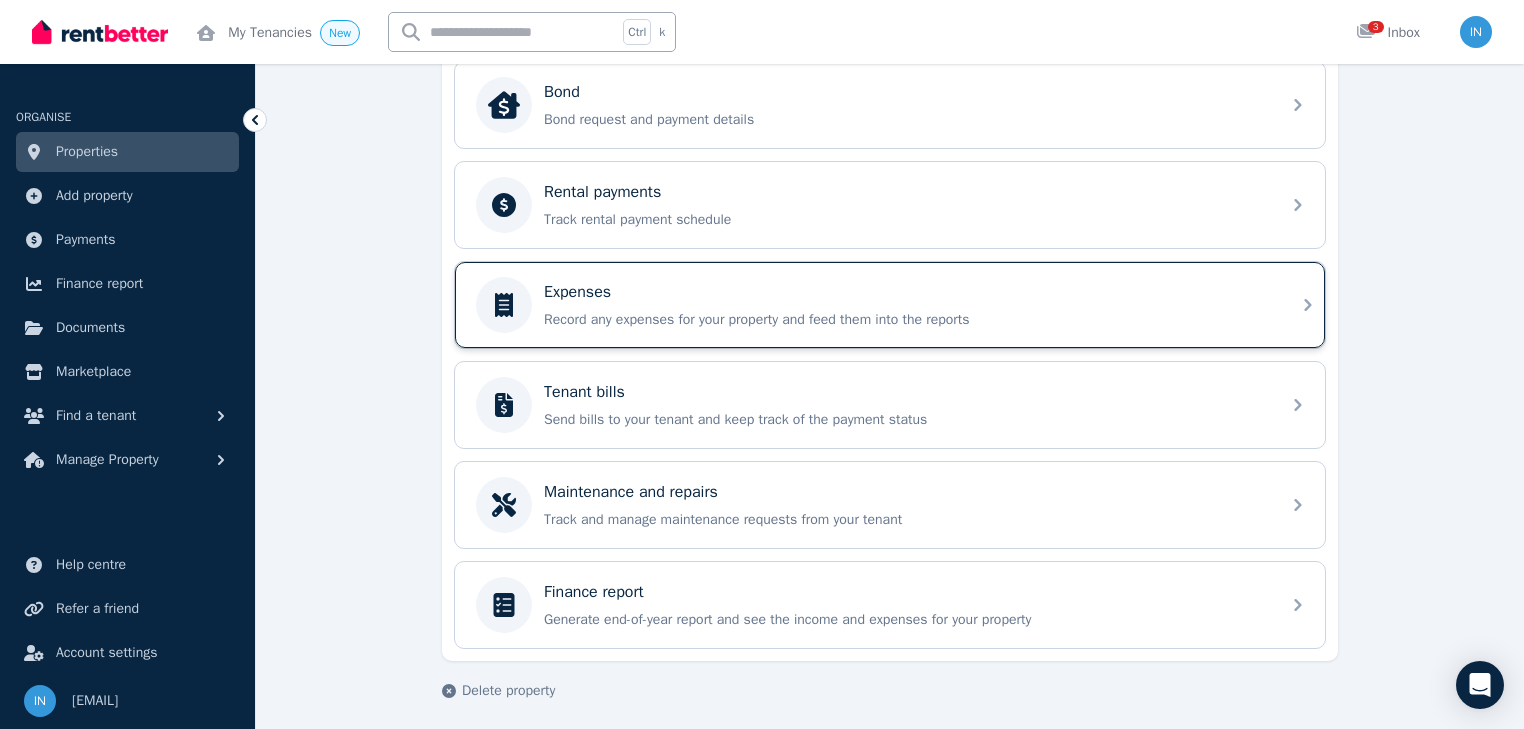 click on "Expenses" at bounding box center [577, 292] 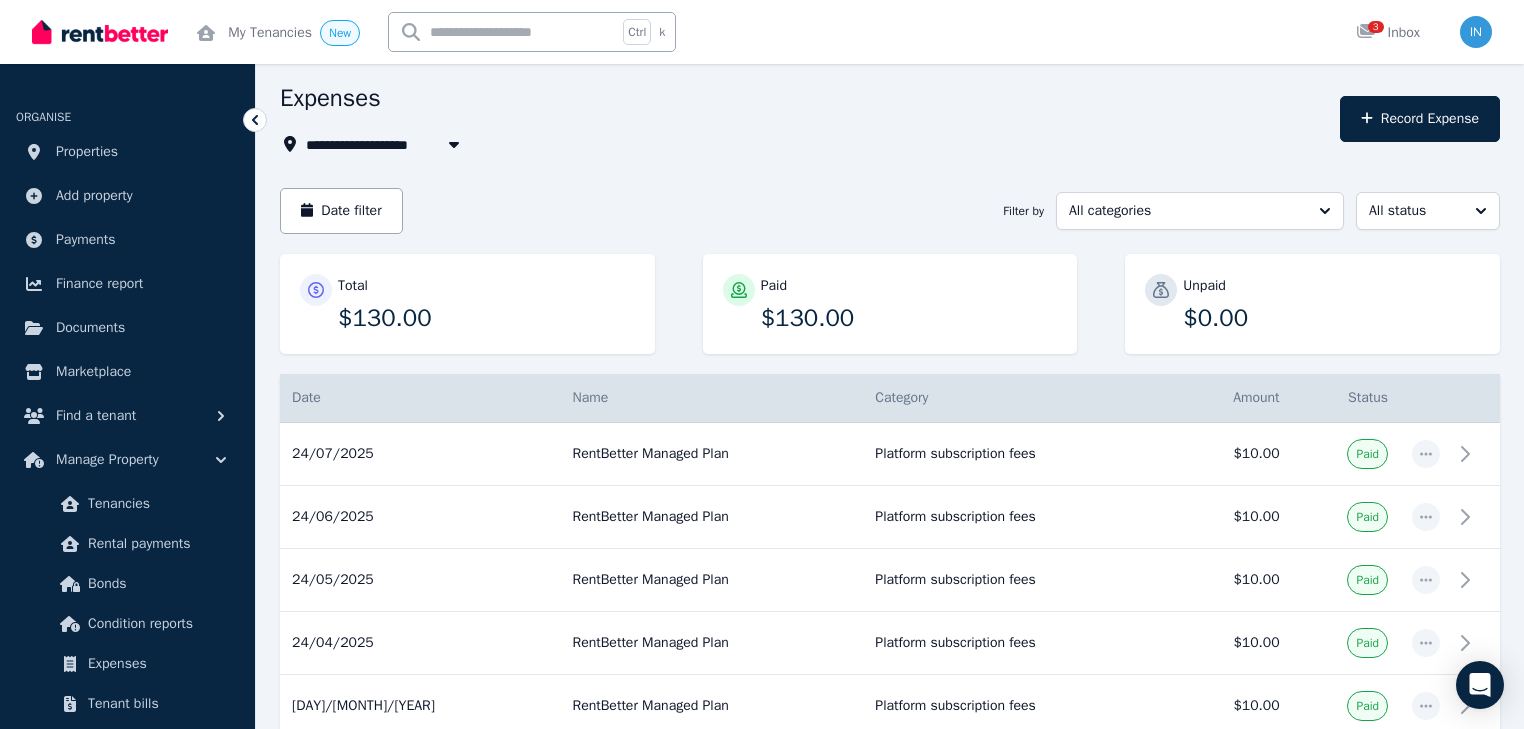 scroll, scrollTop: 0, scrollLeft: 0, axis: both 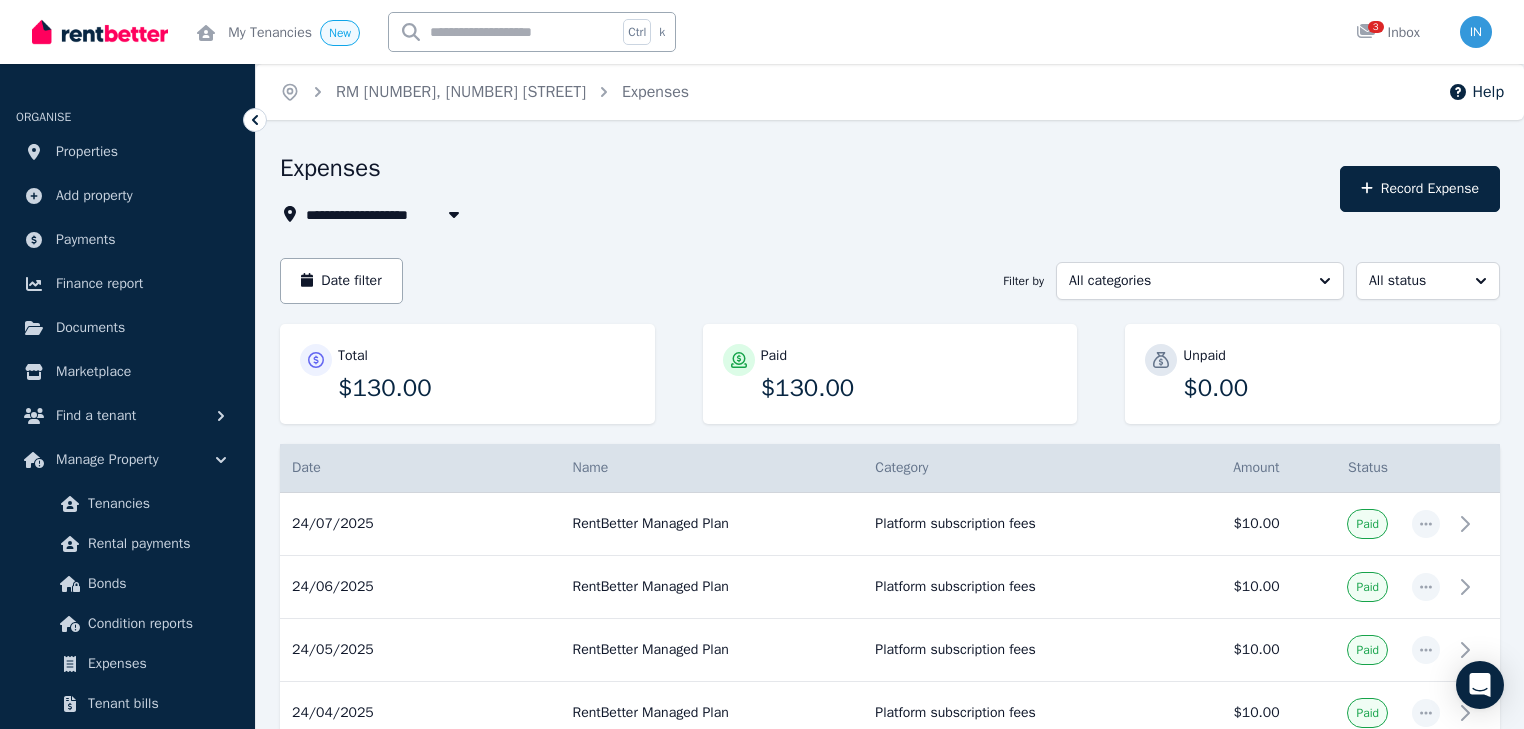 click 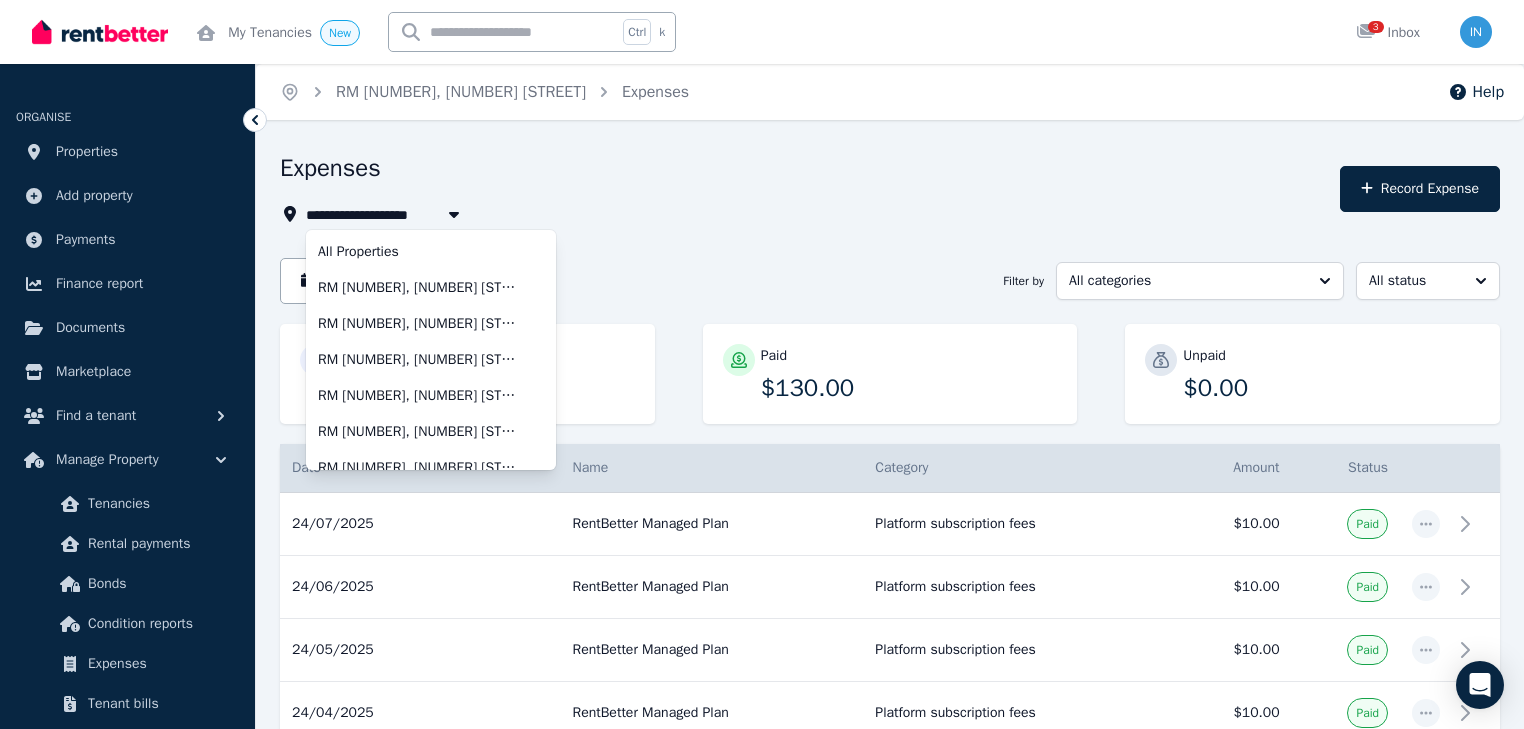 scroll, scrollTop: 628, scrollLeft: 0, axis: vertical 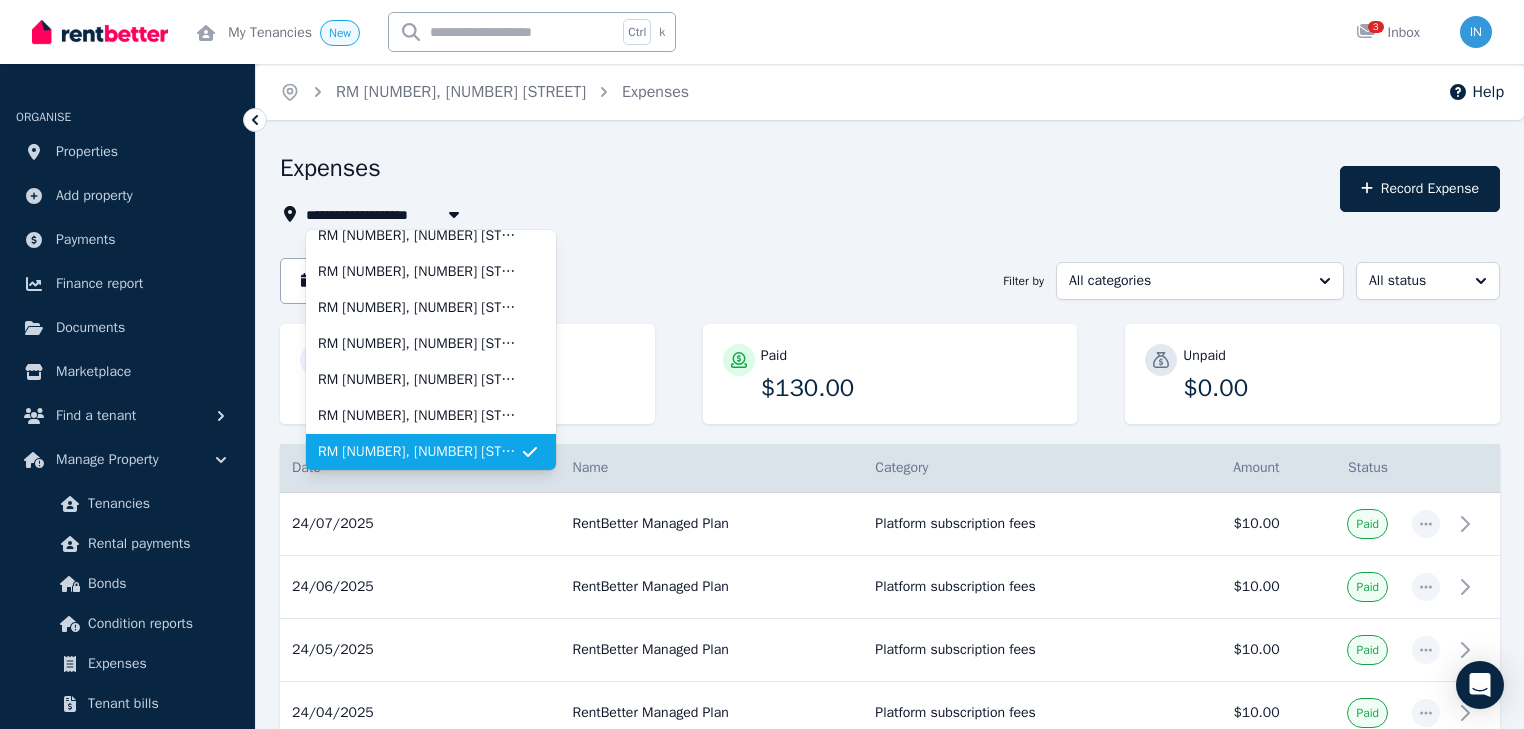 click on "RM [NUMBER], [NUMBER] [STREET]" at bounding box center [419, 452] 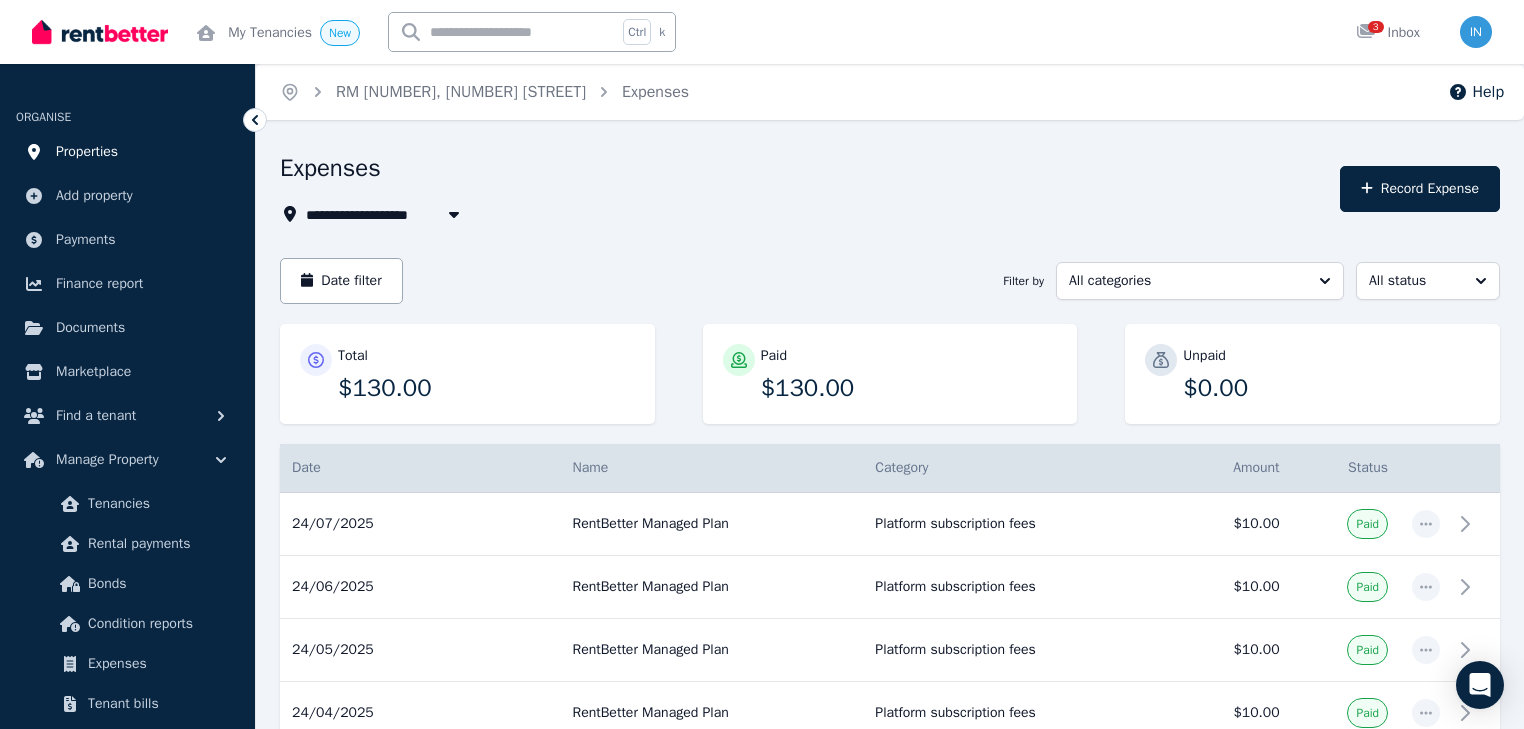 click on "Properties" at bounding box center (127, 152) 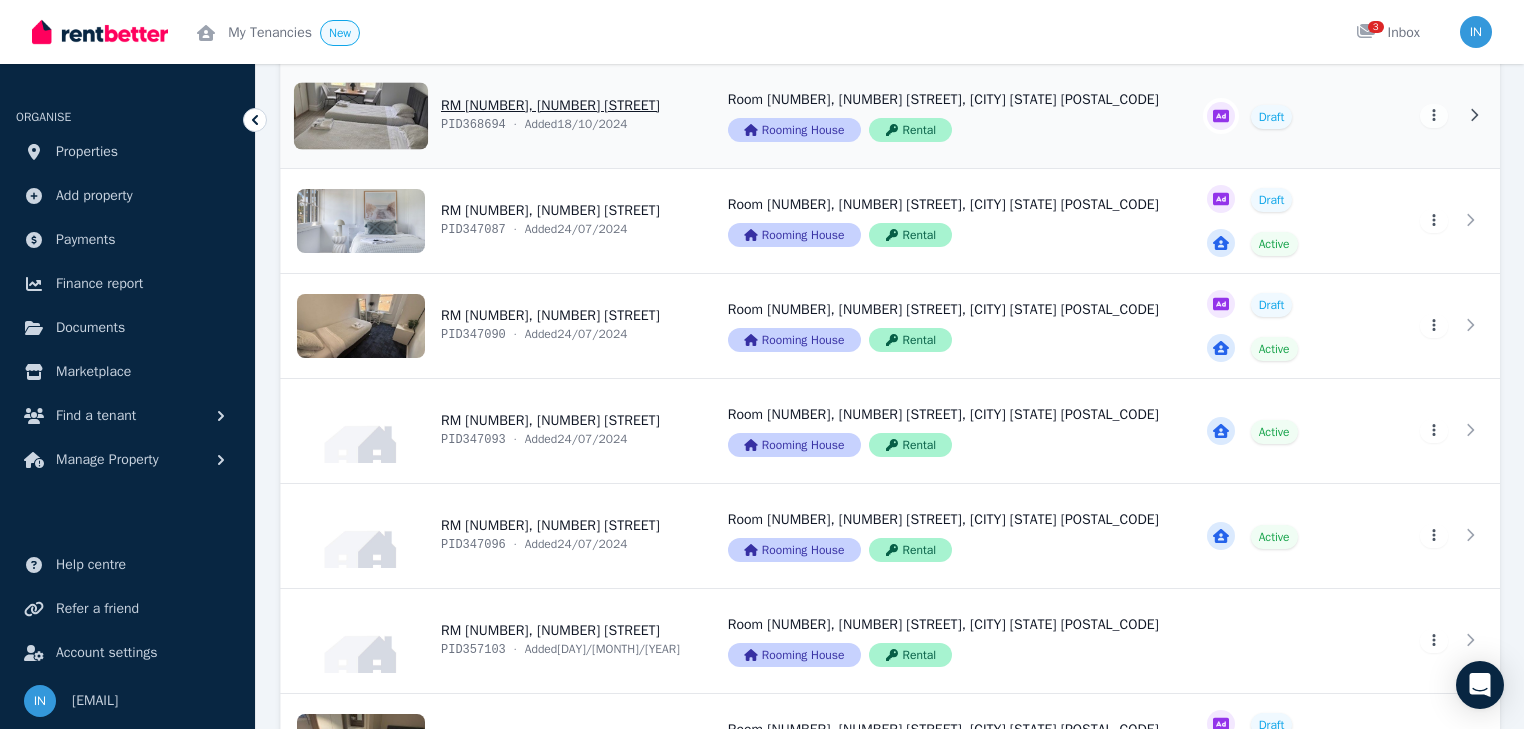 scroll, scrollTop: 1440, scrollLeft: 0, axis: vertical 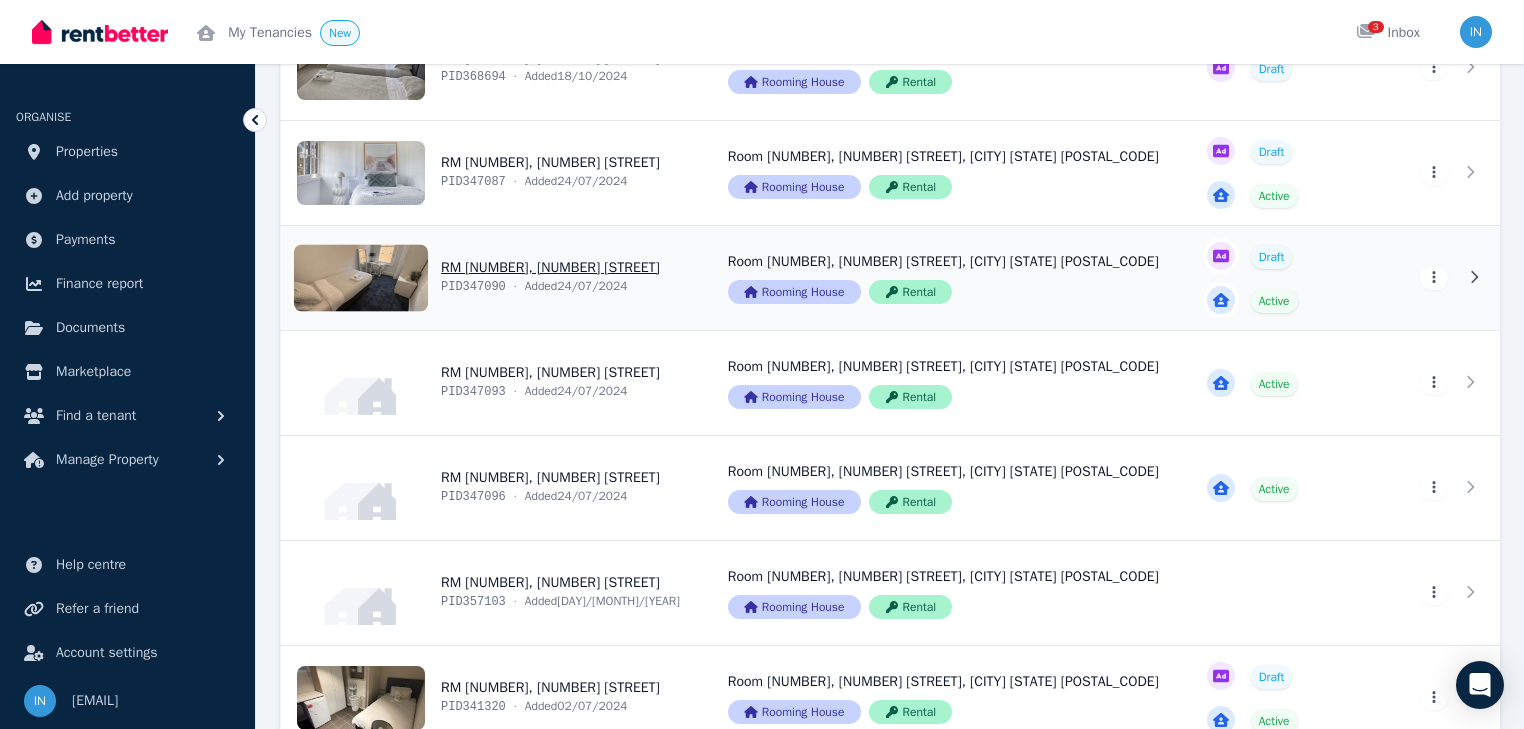 click on "View property details" at bounding box center [492, 278] 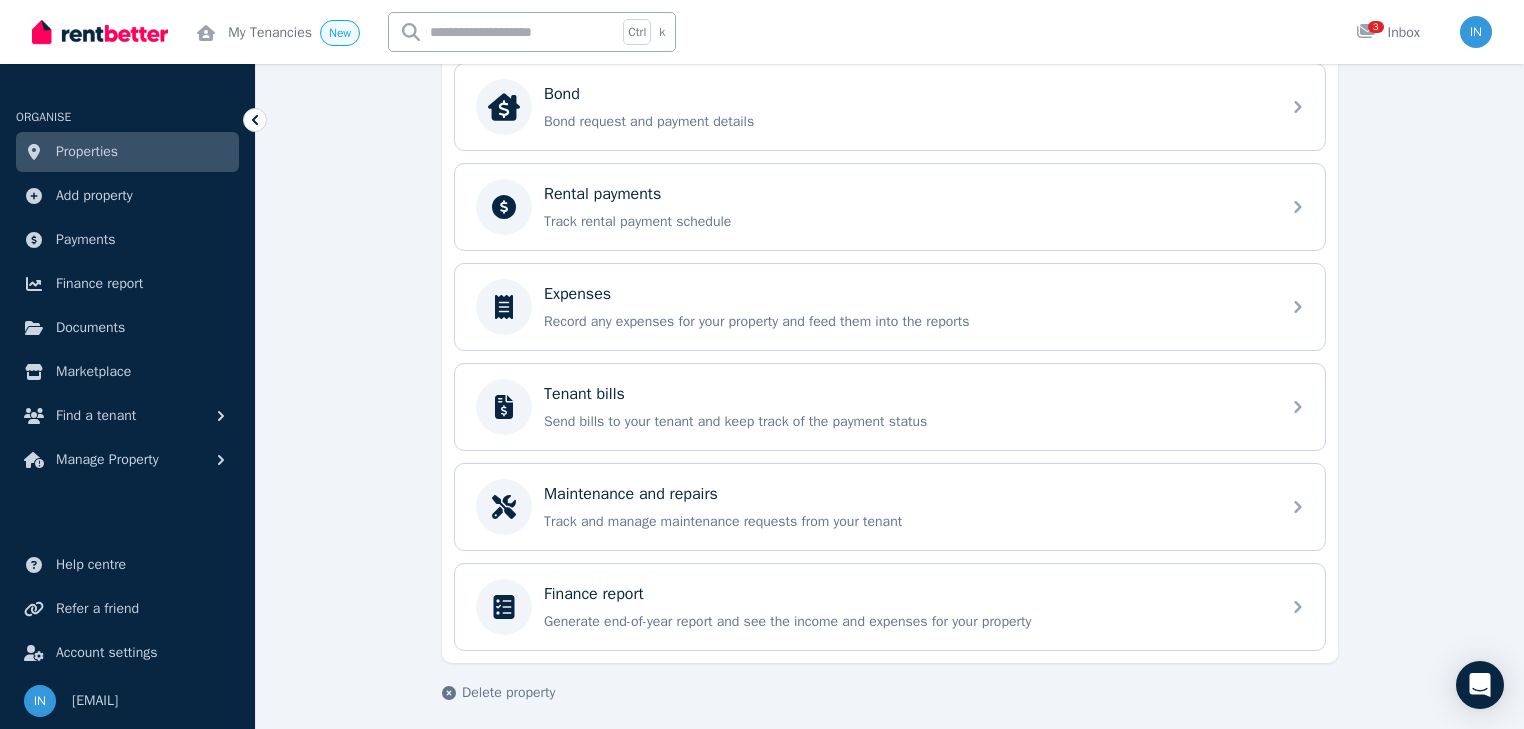 scroll, scrollTop: 771, scrollLeft: 0, axis: vertical 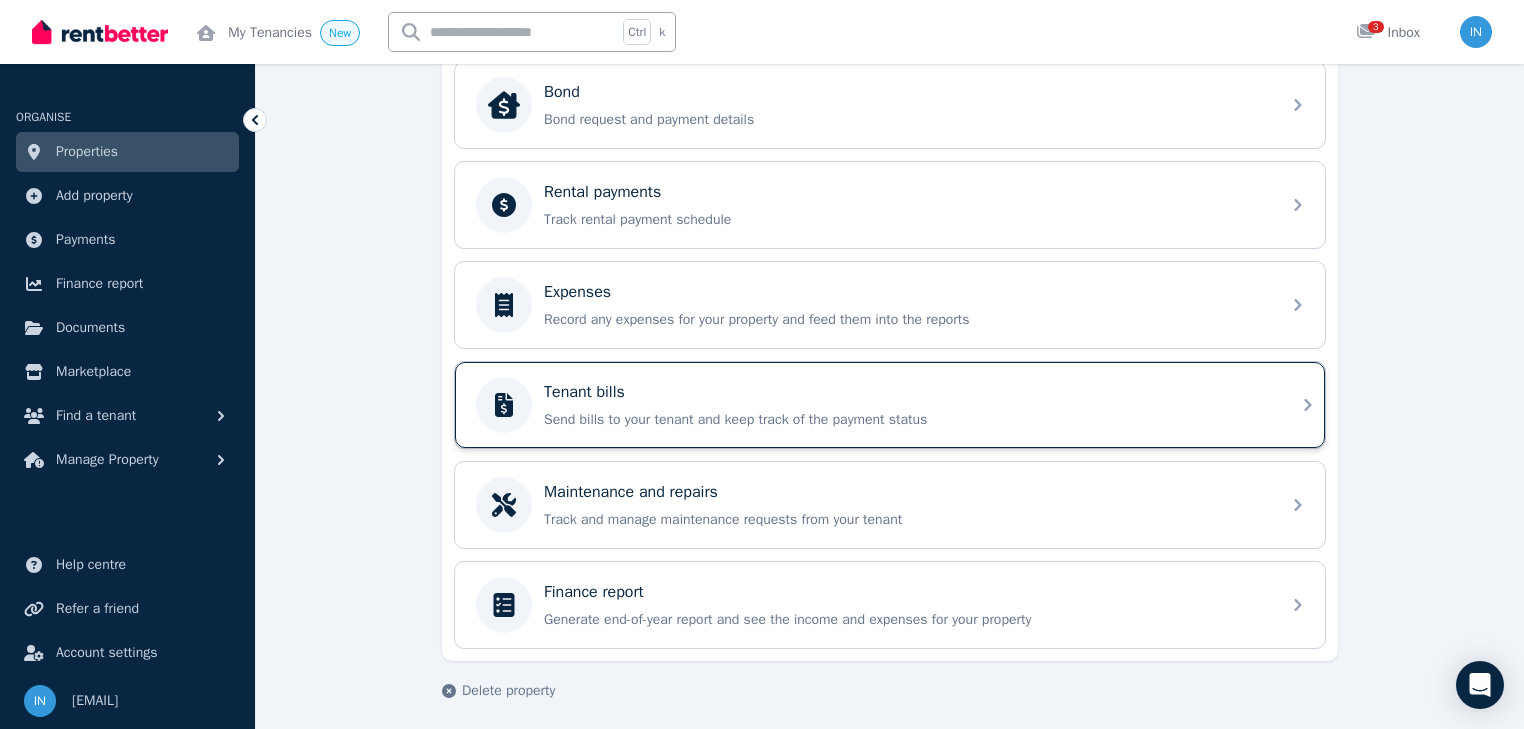click on "Tenant bills" at bounding box center (584, 392) 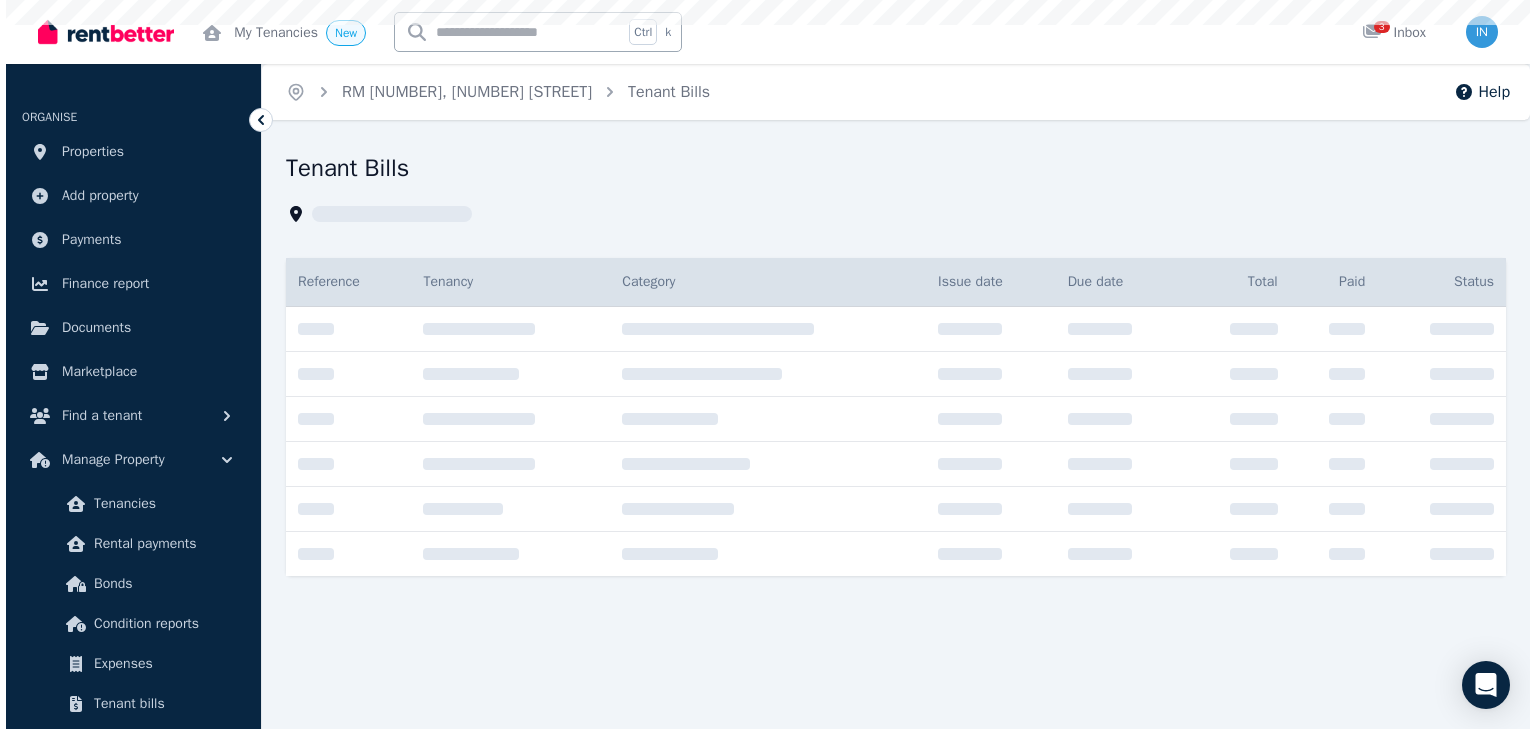 scroll, scrollTop: 0, scrollLeft: 0, axis: both 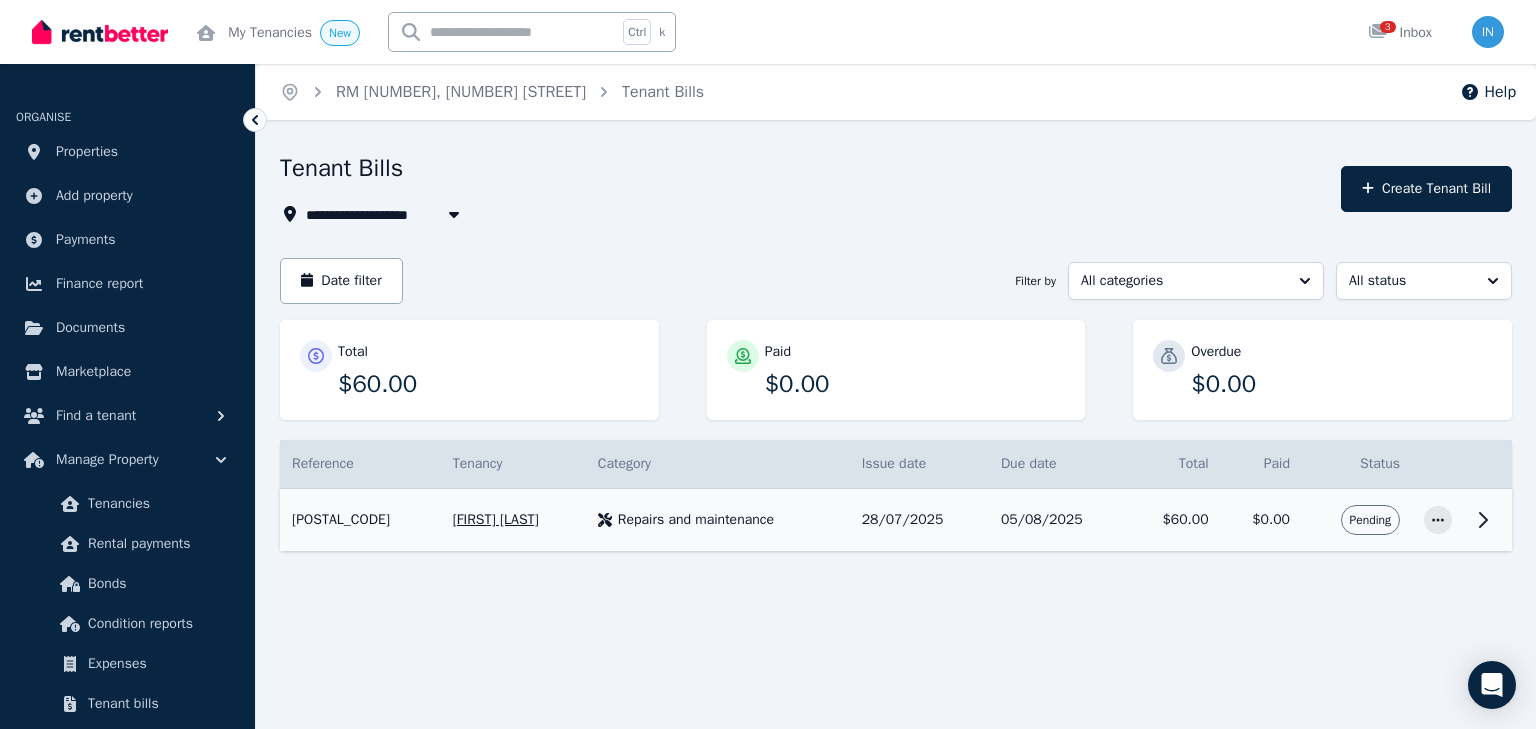 click 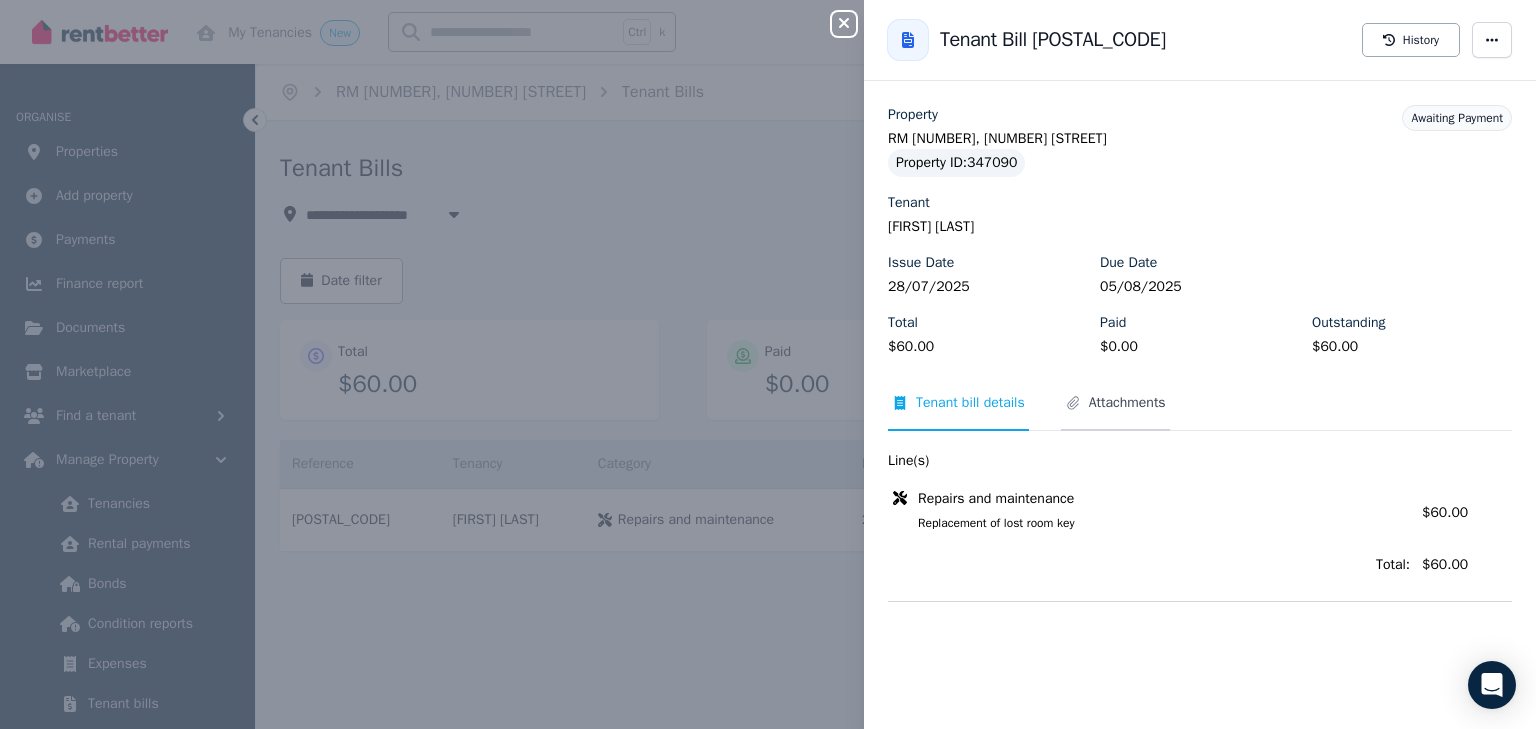 click on "Attachments" at bounding box center [1127, 403] 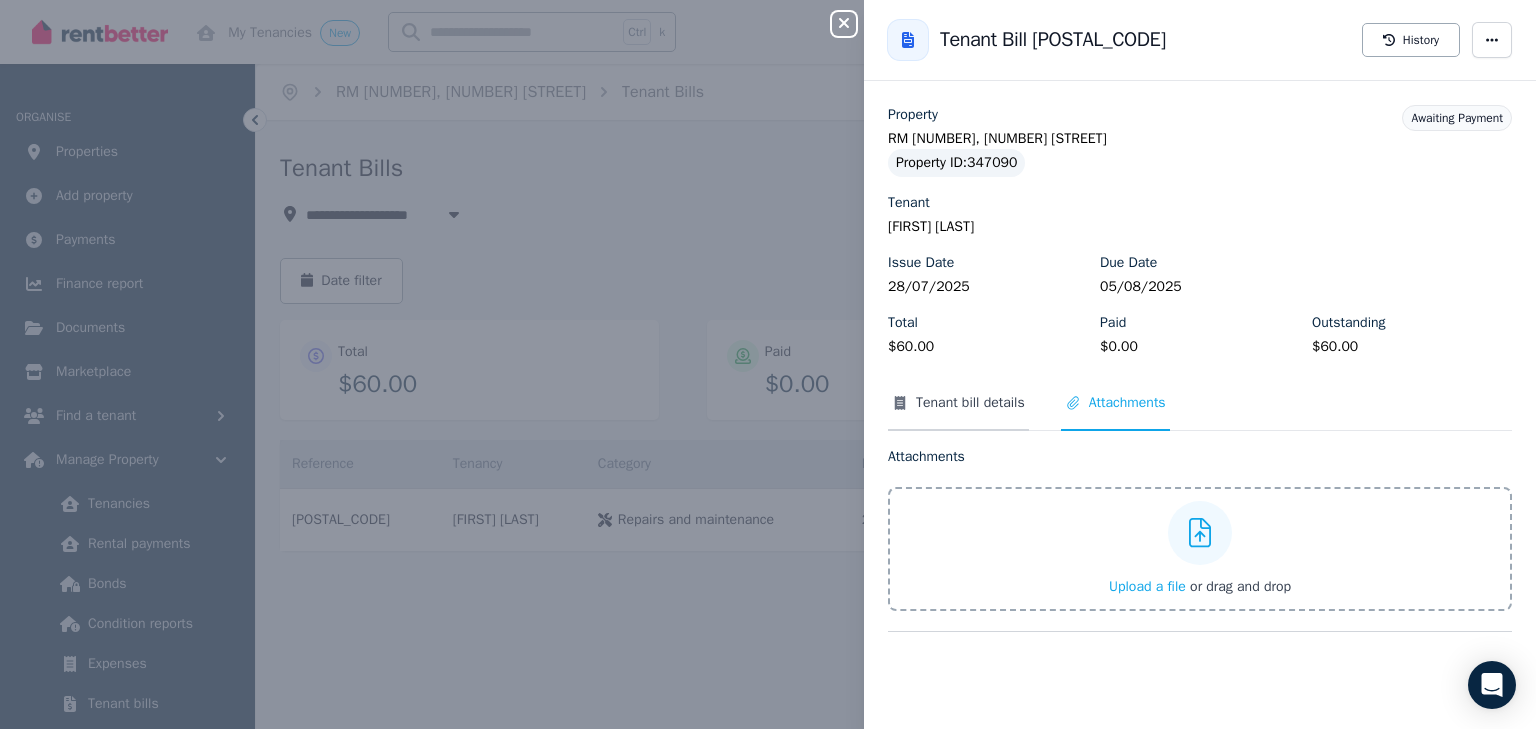 click on "Tenant bill details" at bounding box center [970, 403] 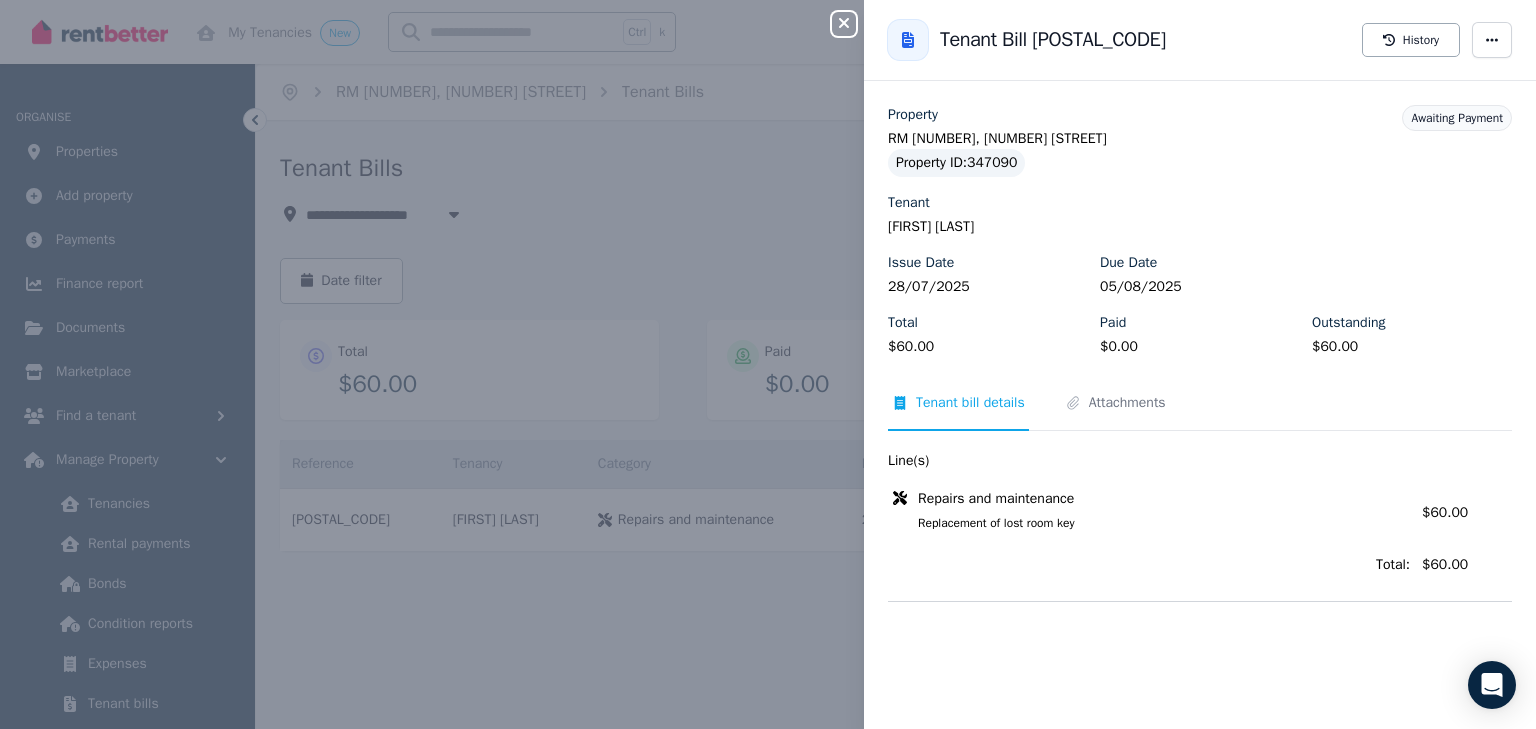 click 